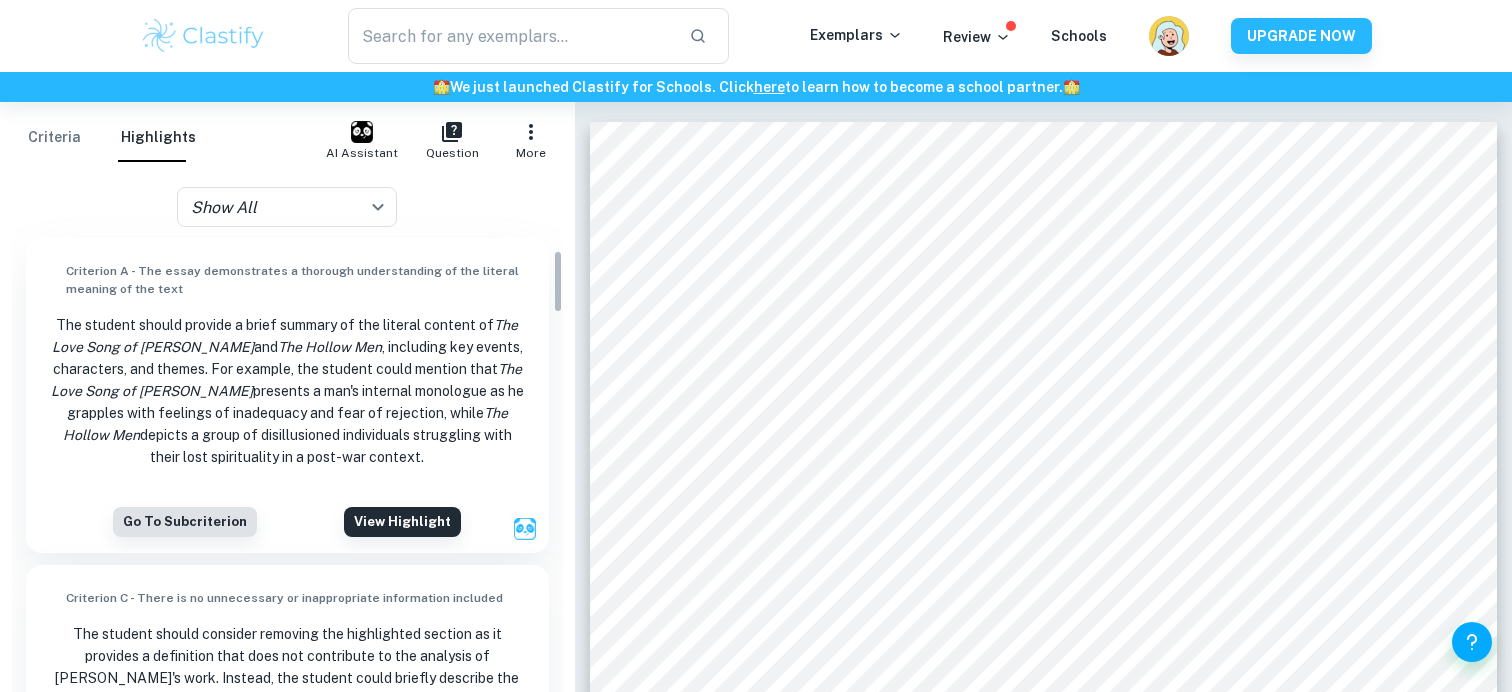 scroll, scrollTop: 52, scrollLeft: 0, axis: vertical 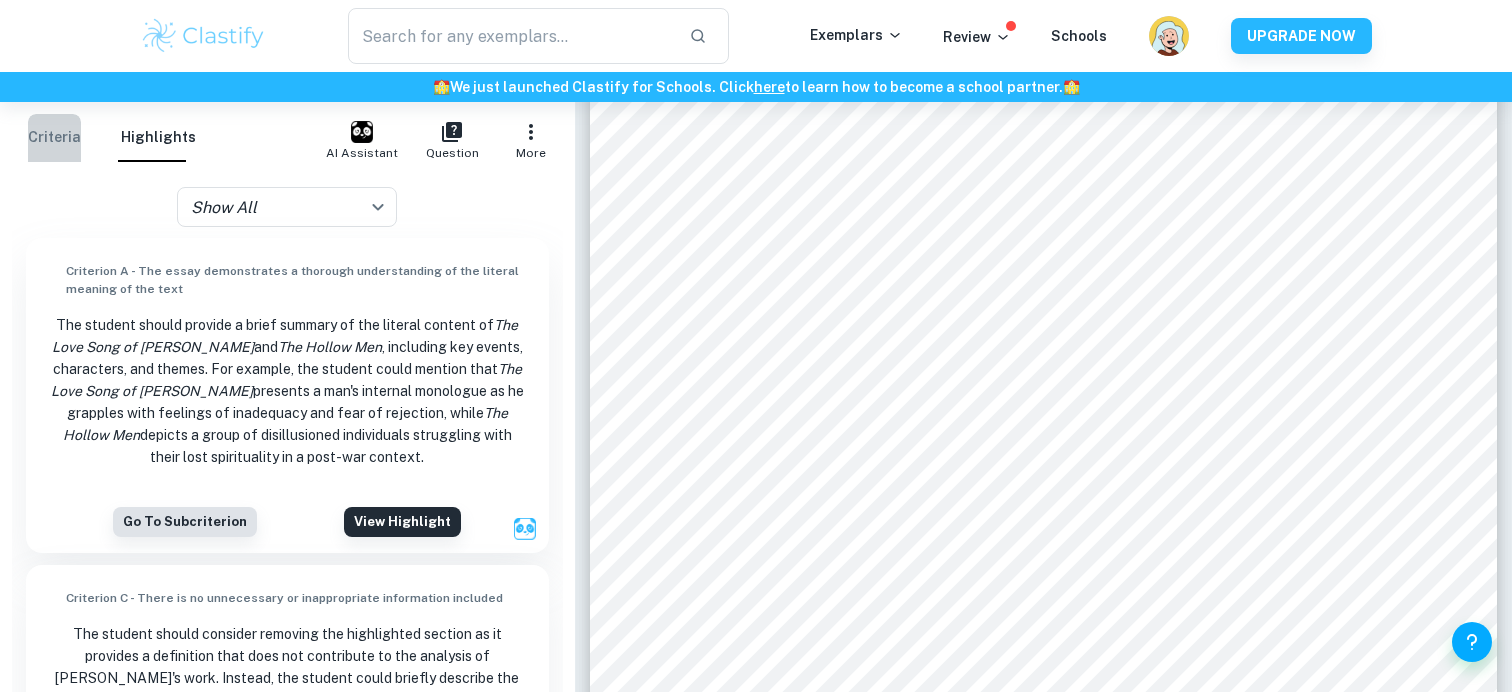 click on "Criteria" at bounding box center [54, 138] 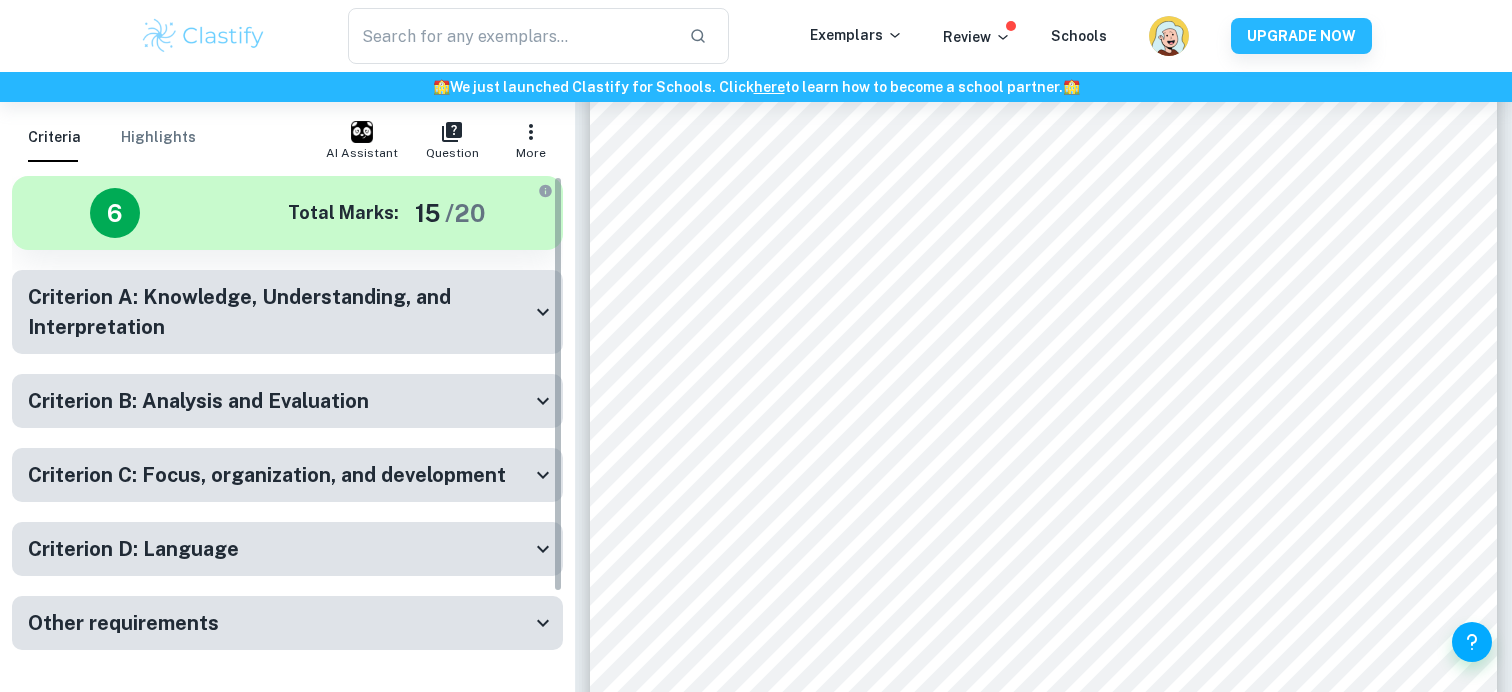 scroll, scrollTop: 0, scrollLeft: 0, axis: both 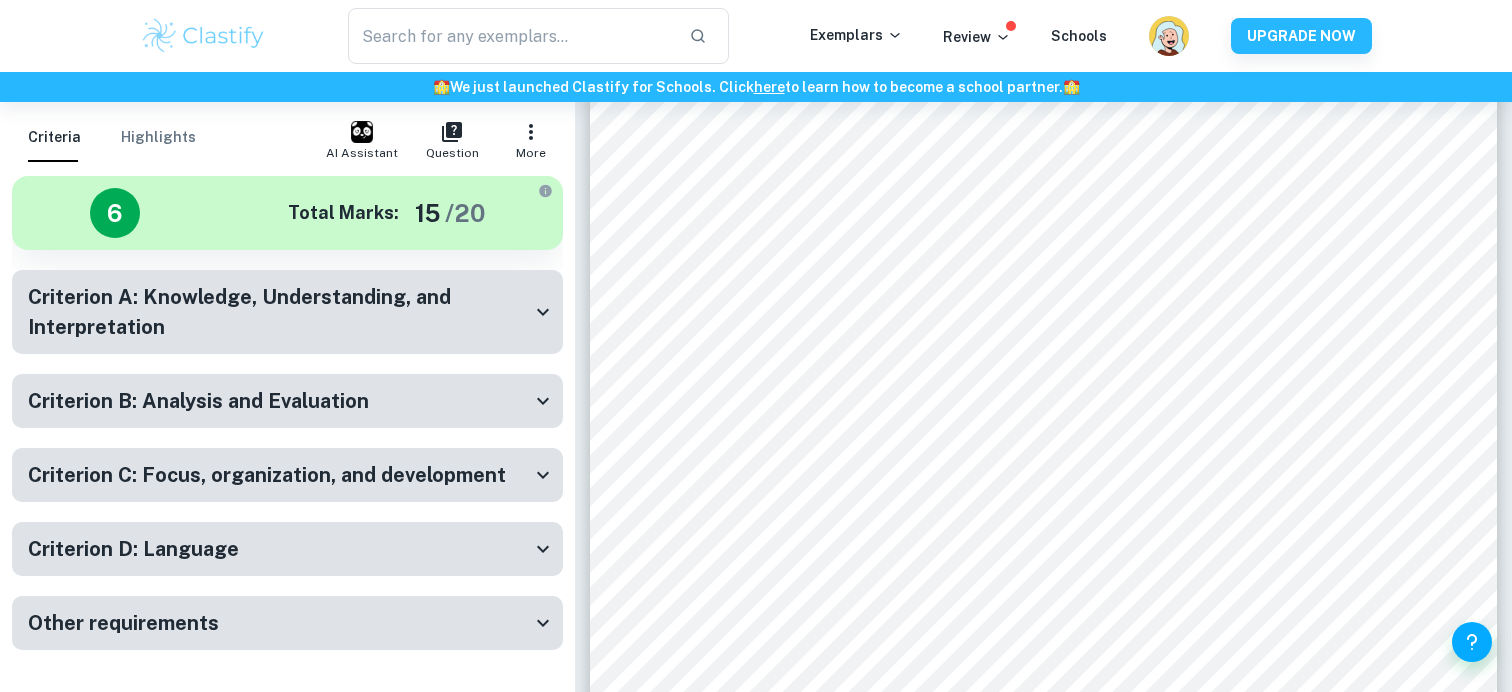 click 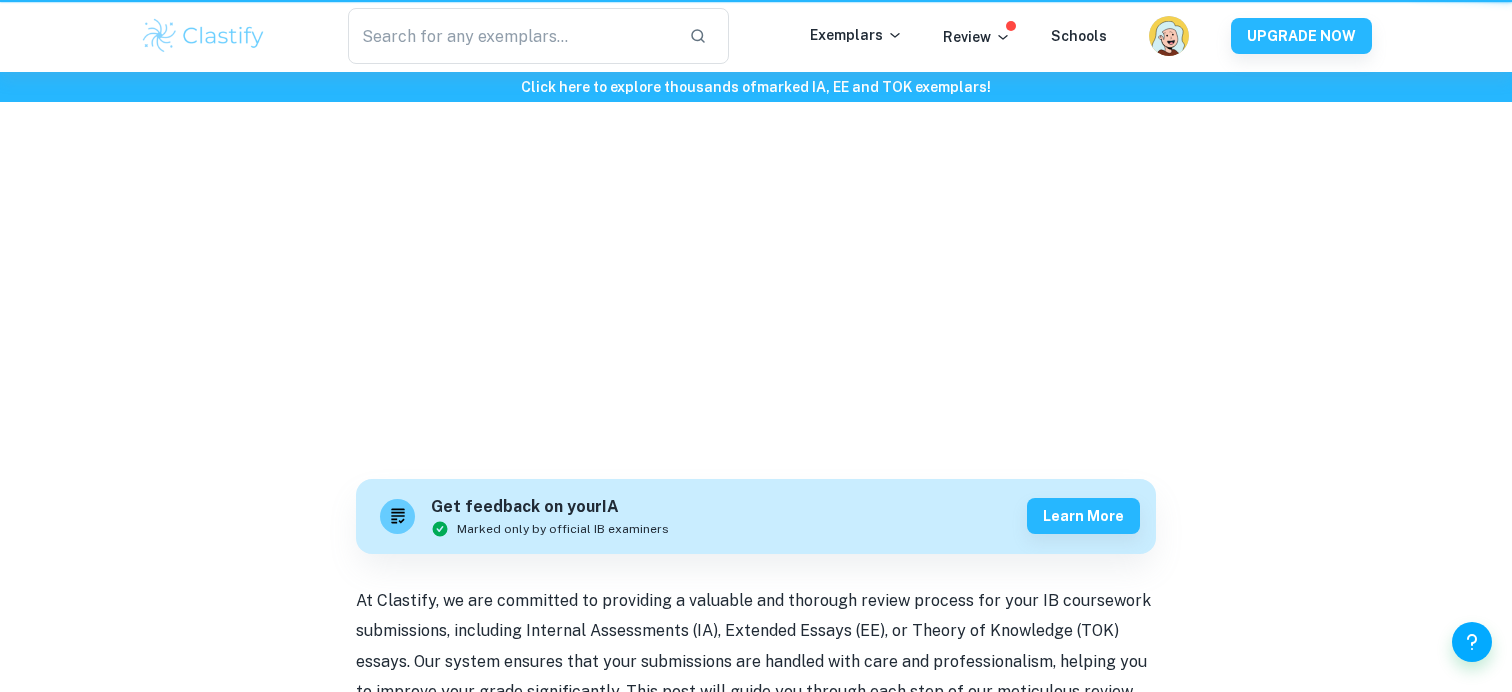 scroll, scrollTop: 0, scrollLeft: 0, axis: both 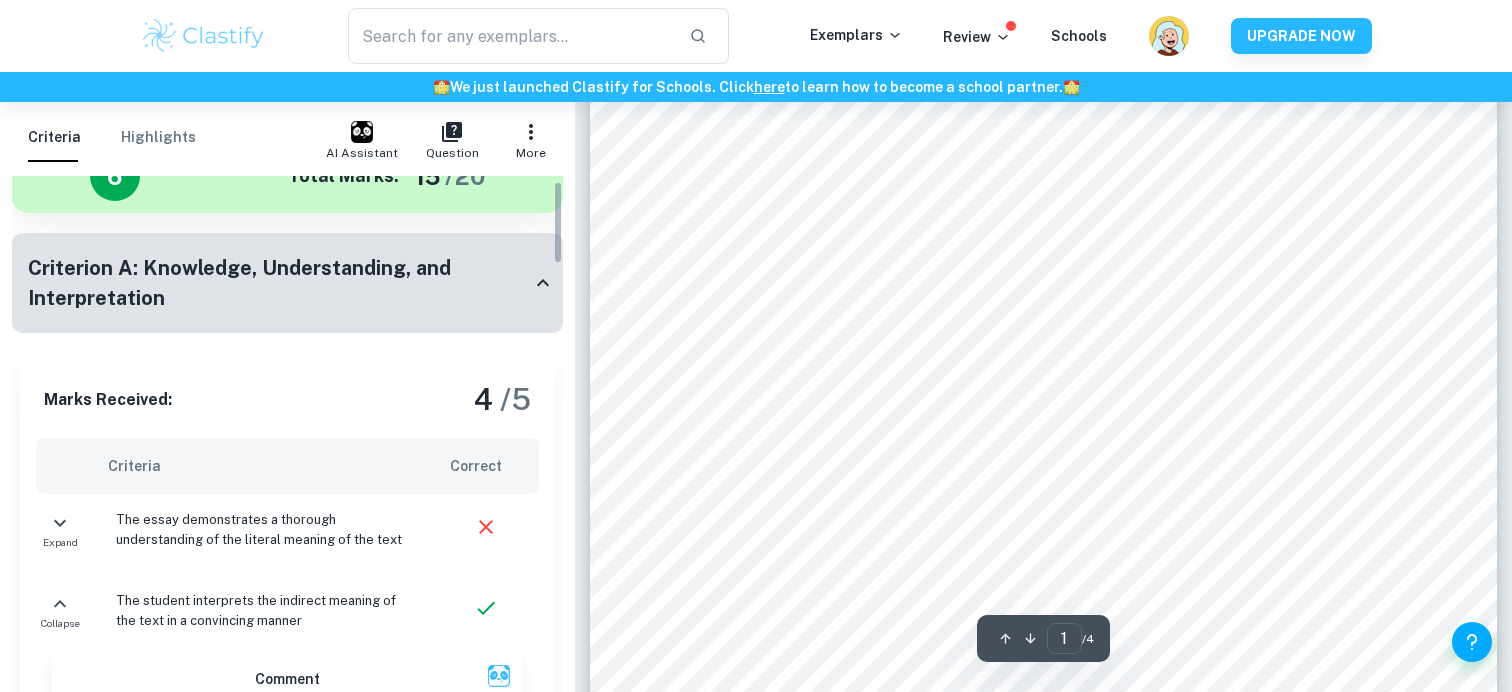 click on "Criterion A: Knowledge, Understanding, and Interpretation" at bounding box center [279, 283] 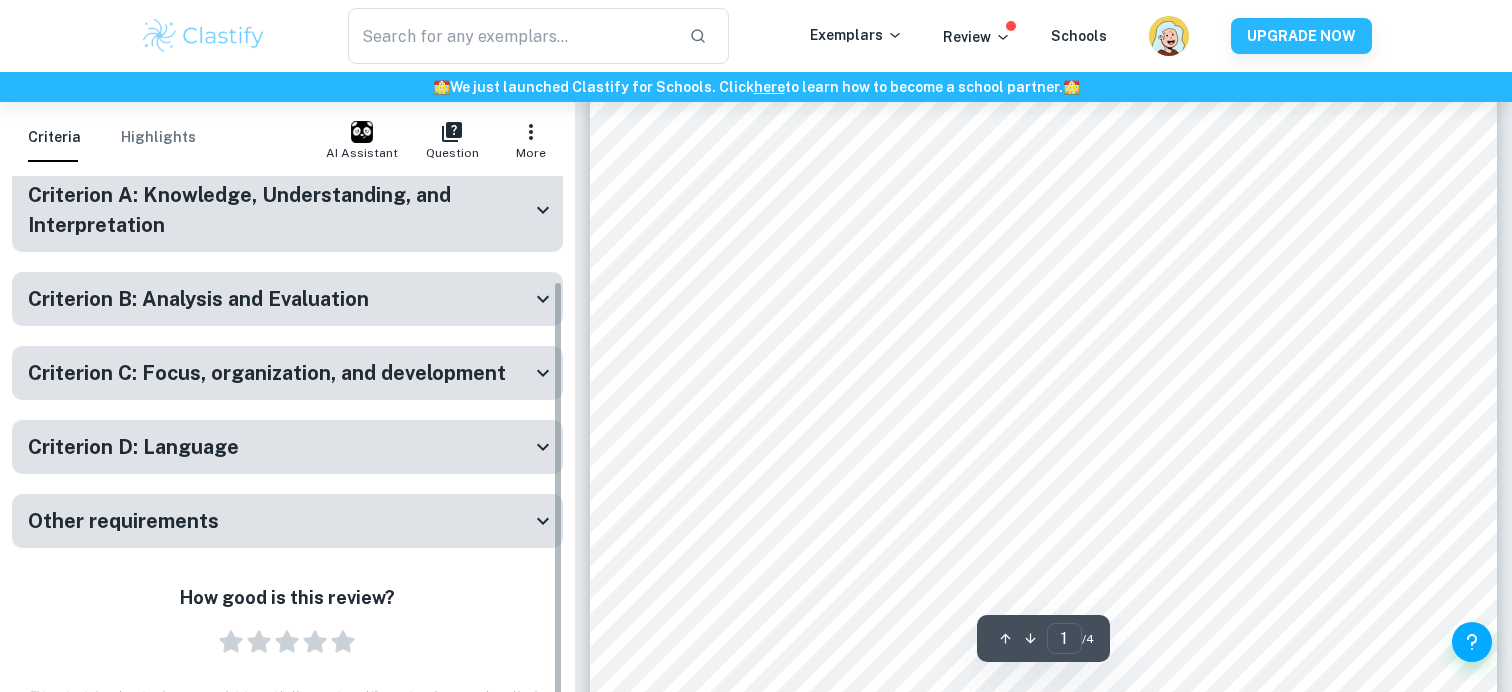 scroll, scrollTop: 131, scrollLeft: 0, axis: vertical 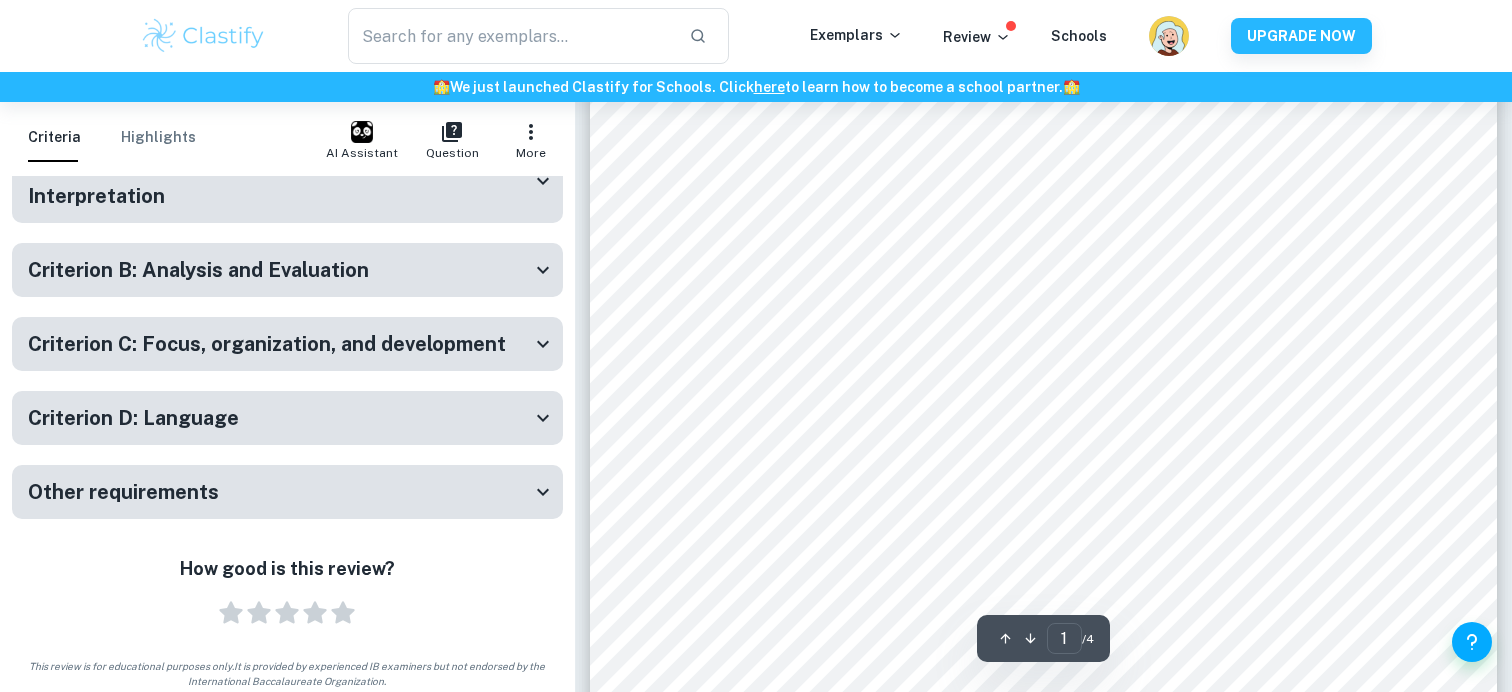 click on "Other requirements Marks Received:  0   / 0 Criteria Correct Collapse The essay is 1200-1500 words in length Collapse The pages are numbered Collapse A present tense is preferred yet not specifically required Criterion summary: The student has adhered to the requirements by ensuring that the essay is within the specified length of 1200-1500 words. Additionally, the student has numbered the pages appropriately. While the use of present tense is preferred, the student has complied with the criterion without it being a strict requirement. Overall, the student has met all relevant subcriteria for this criterion." at bounding box center [287, 502] 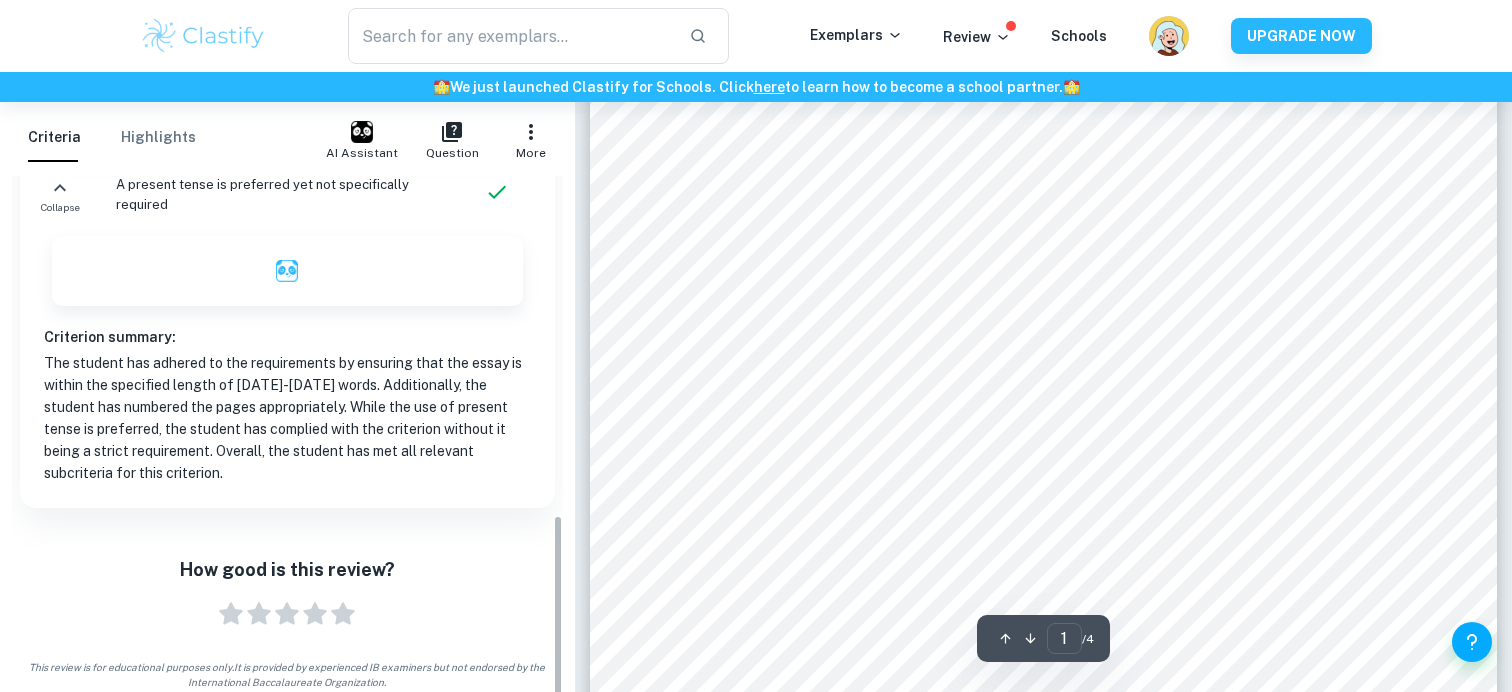 scroll, scrollTop: 965, scrollLeft: 0, axis: vertical 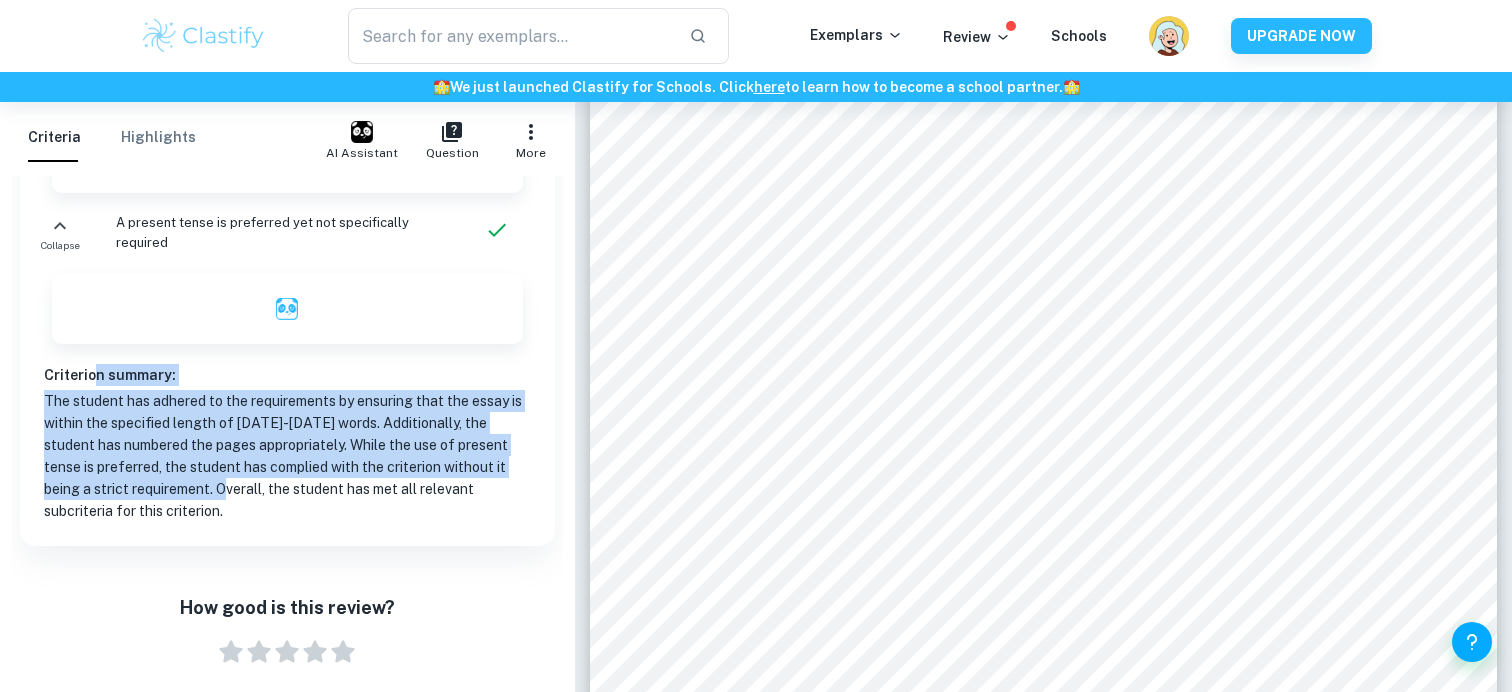 drag, startPoint x: 96, startPoint y: 370, endPoint x: 213, endPoint y: 498, distance: 173.41568 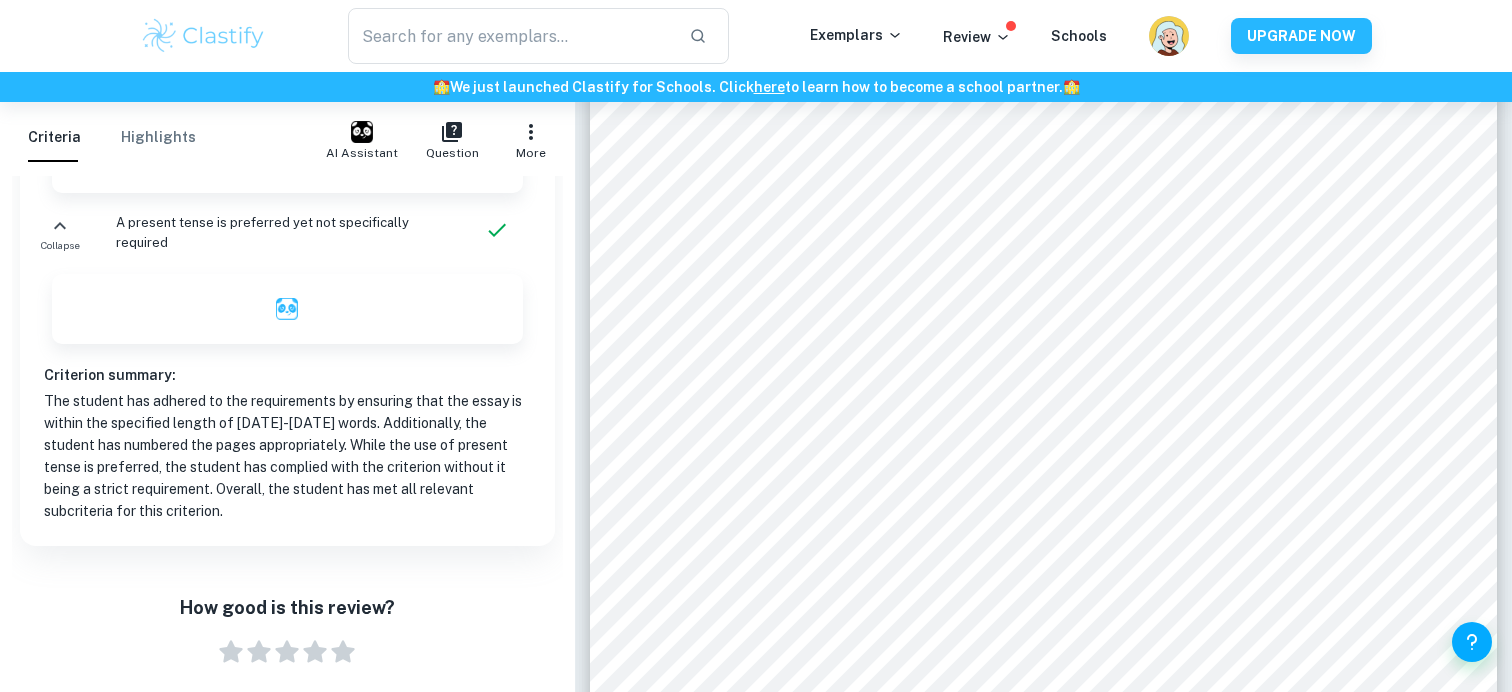 click on "The student has adhered to the requirements by ensuring that the essay is within the specified length of 1200-1500 words. Additionally, the student has numbered the pages appropriately. While the use of present tense is preferred, the student has complied with the criterion without it being a strict requirement. Overall, the student has met all relevant subcriteria for this criterion." at bounding box center (287, 456) 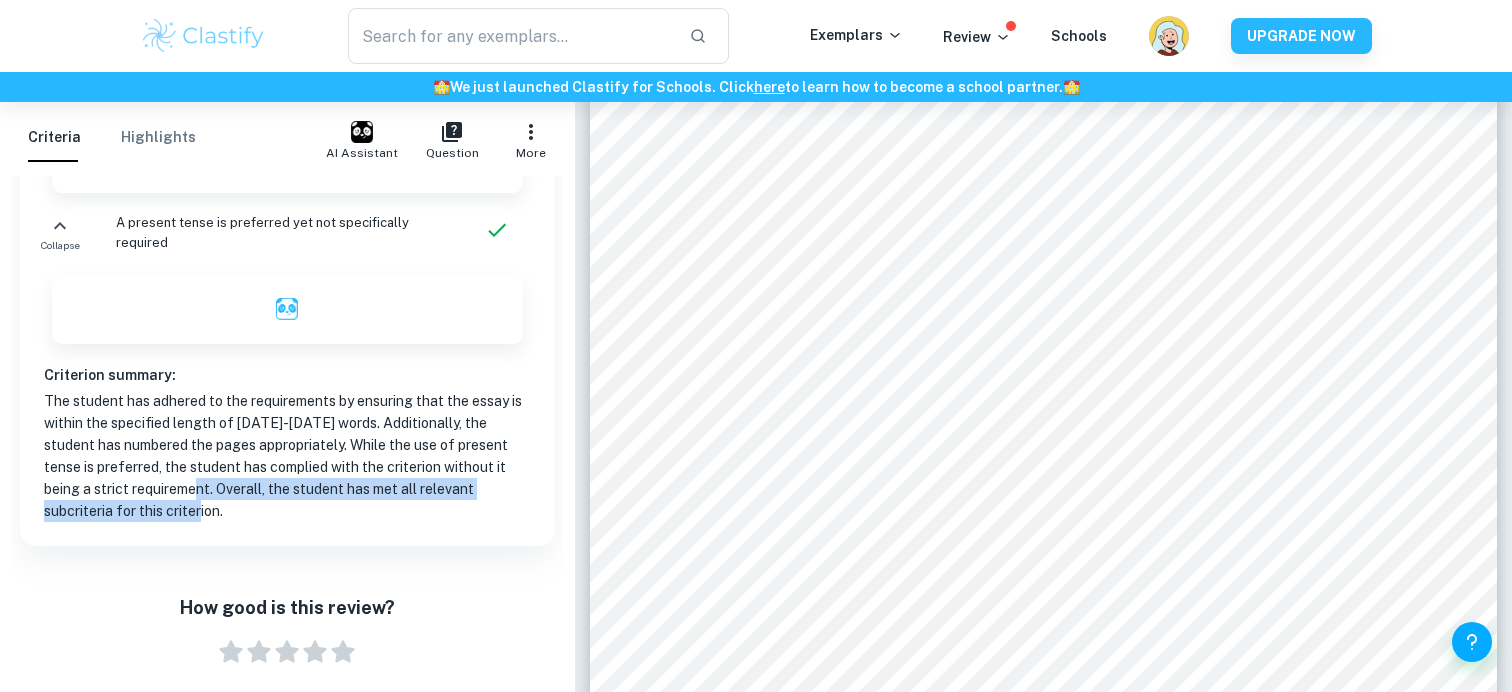 drag, startPoint x: 209, startPoint y: 519, endPoint x: 168, endPoint y: 494, distance: 48.02083 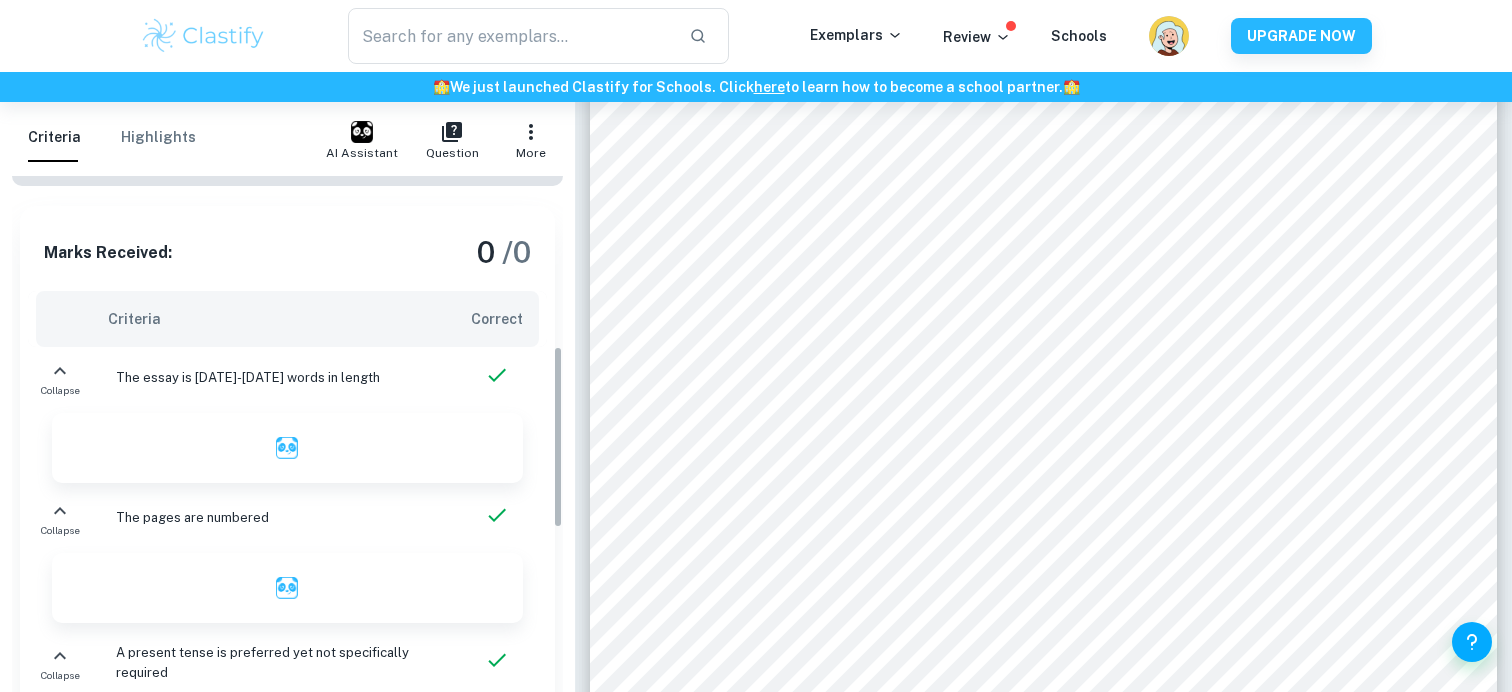 scroll, scrollTop: 474, scrollLeft: 0, axis: vertical 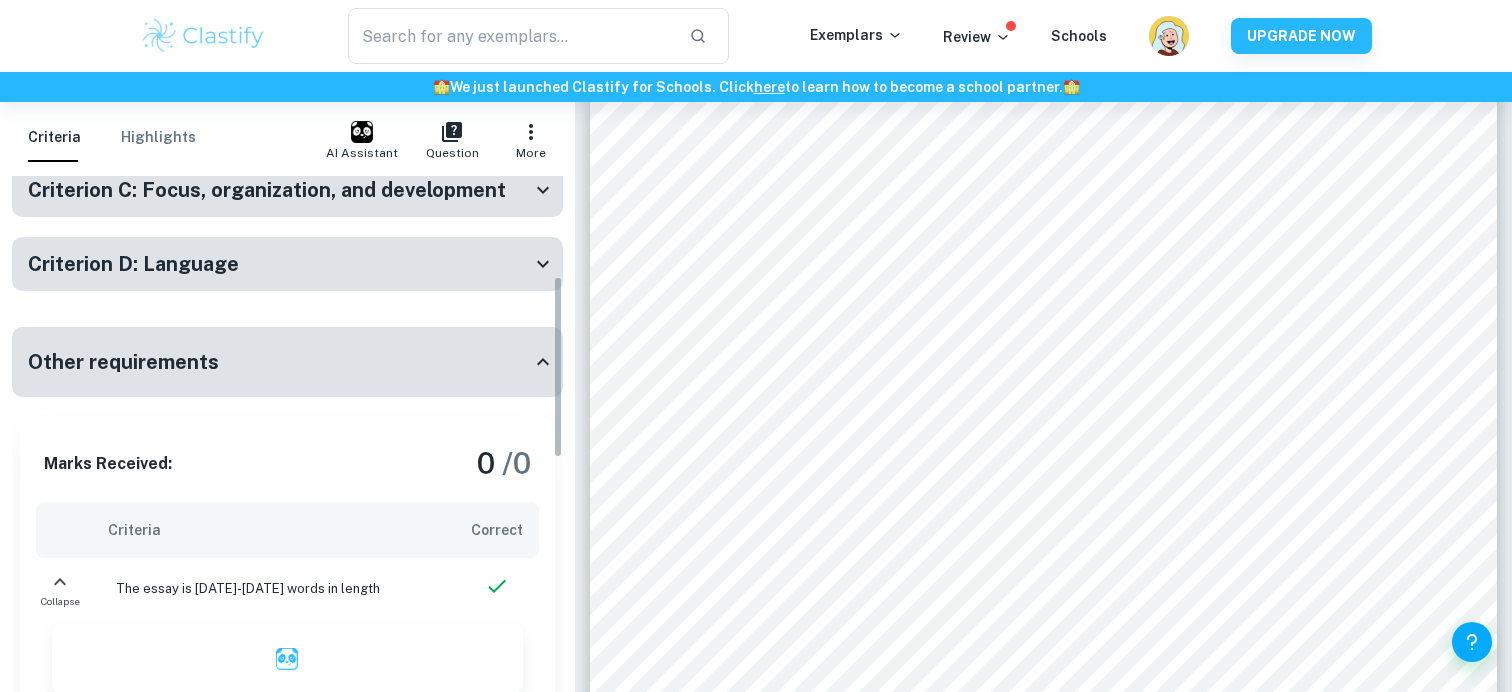 click on "Other requirements" at bounding box center (287, 362) 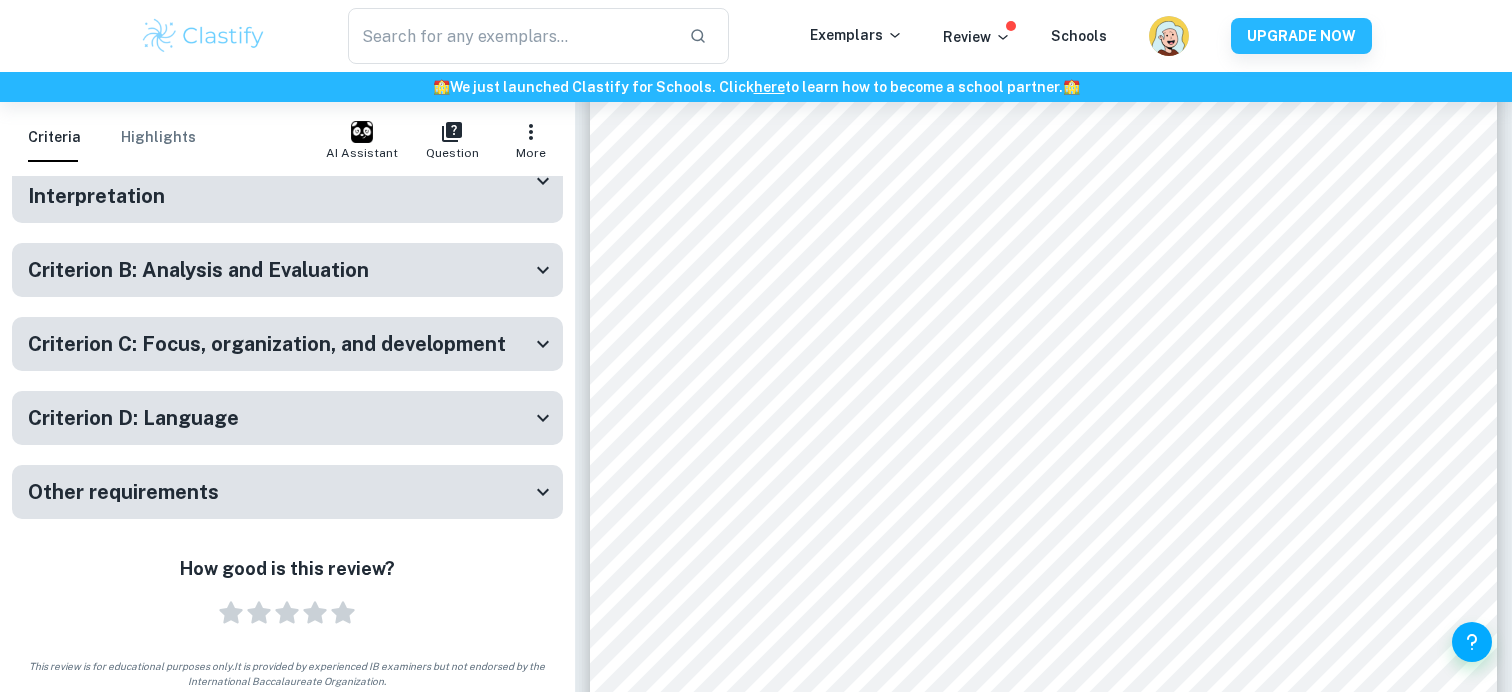 click on "Criterion D: Language" at bounding box center [133, 418] 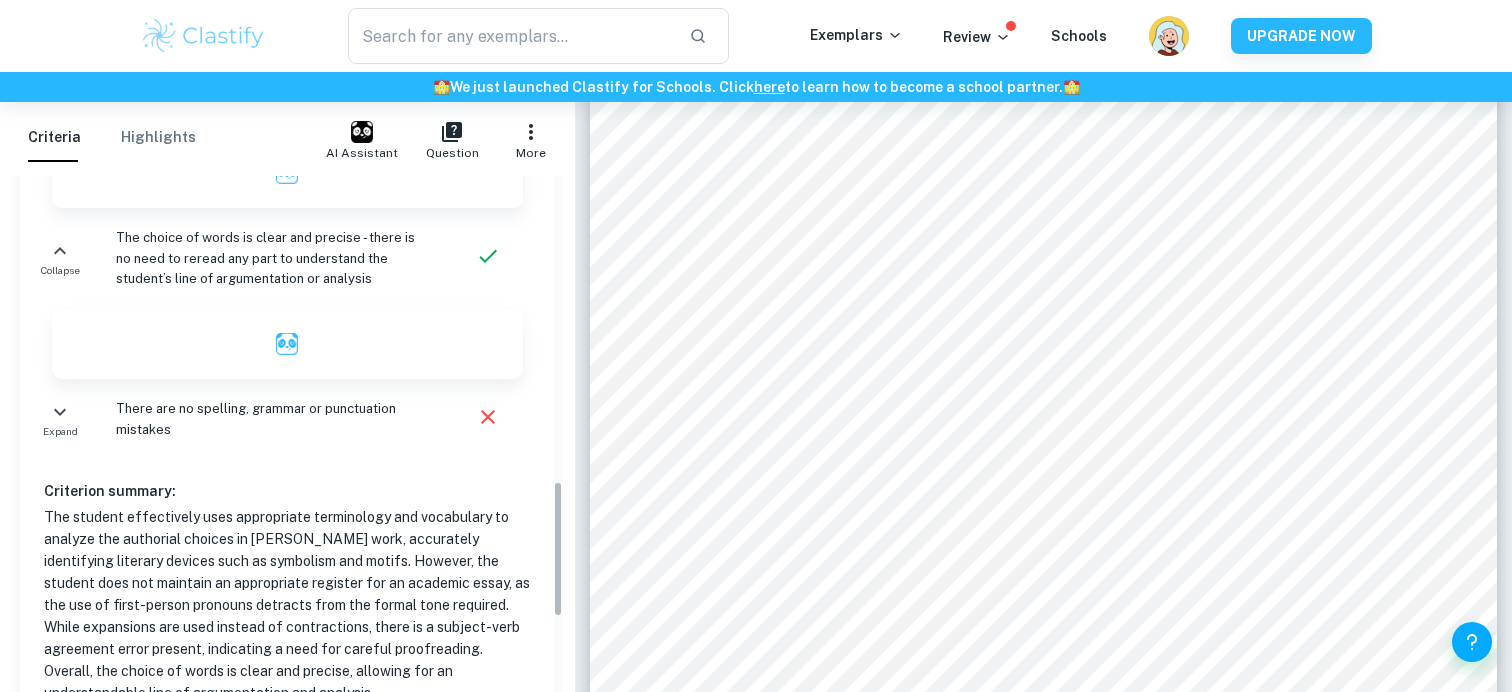 scroll, scrollTop: 1161, scrollLeft: 0, axis: vertical 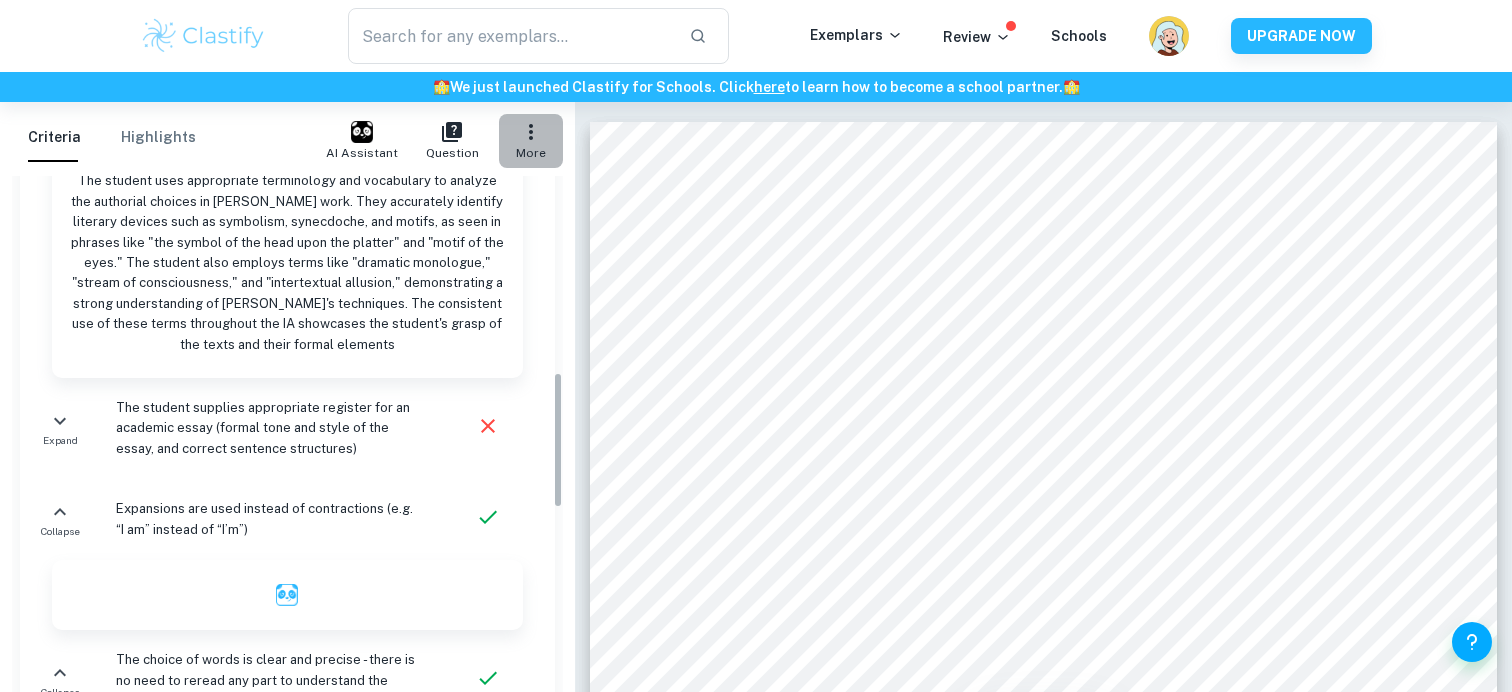 click 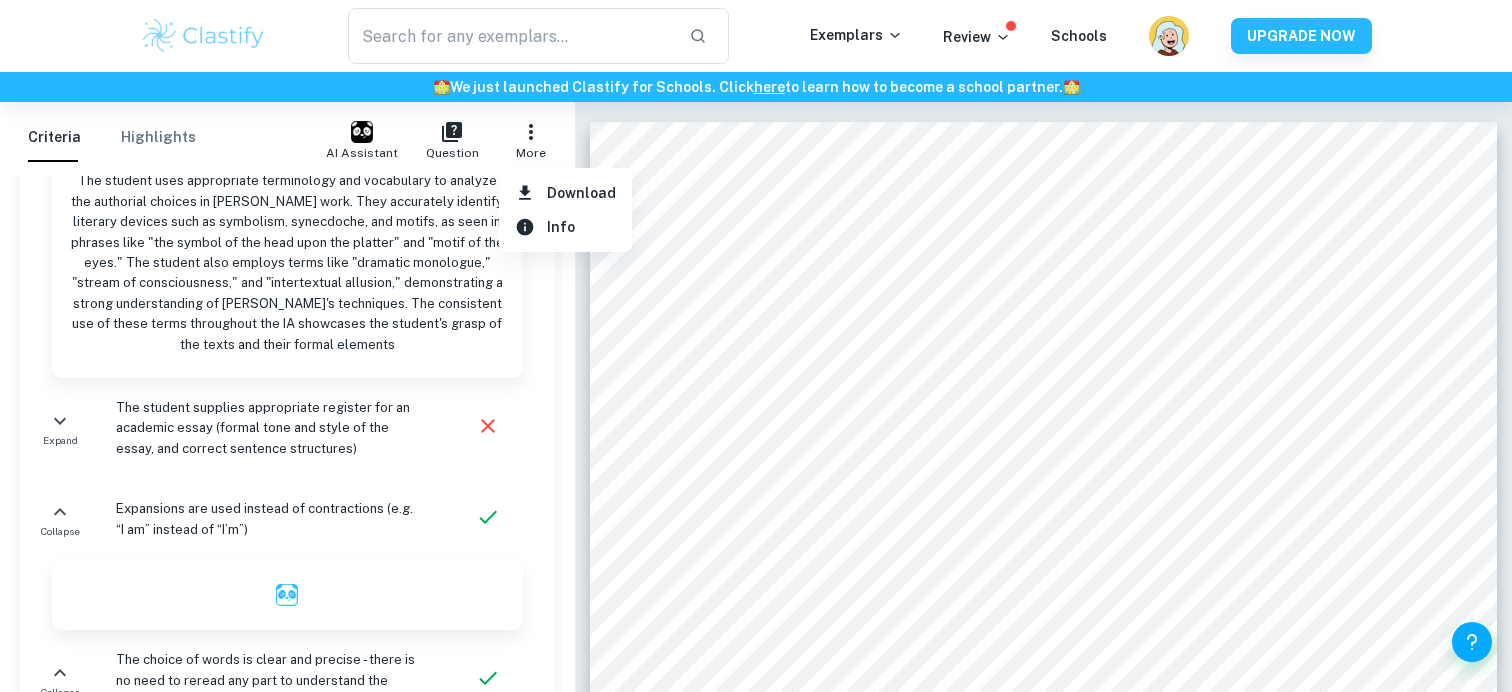 click 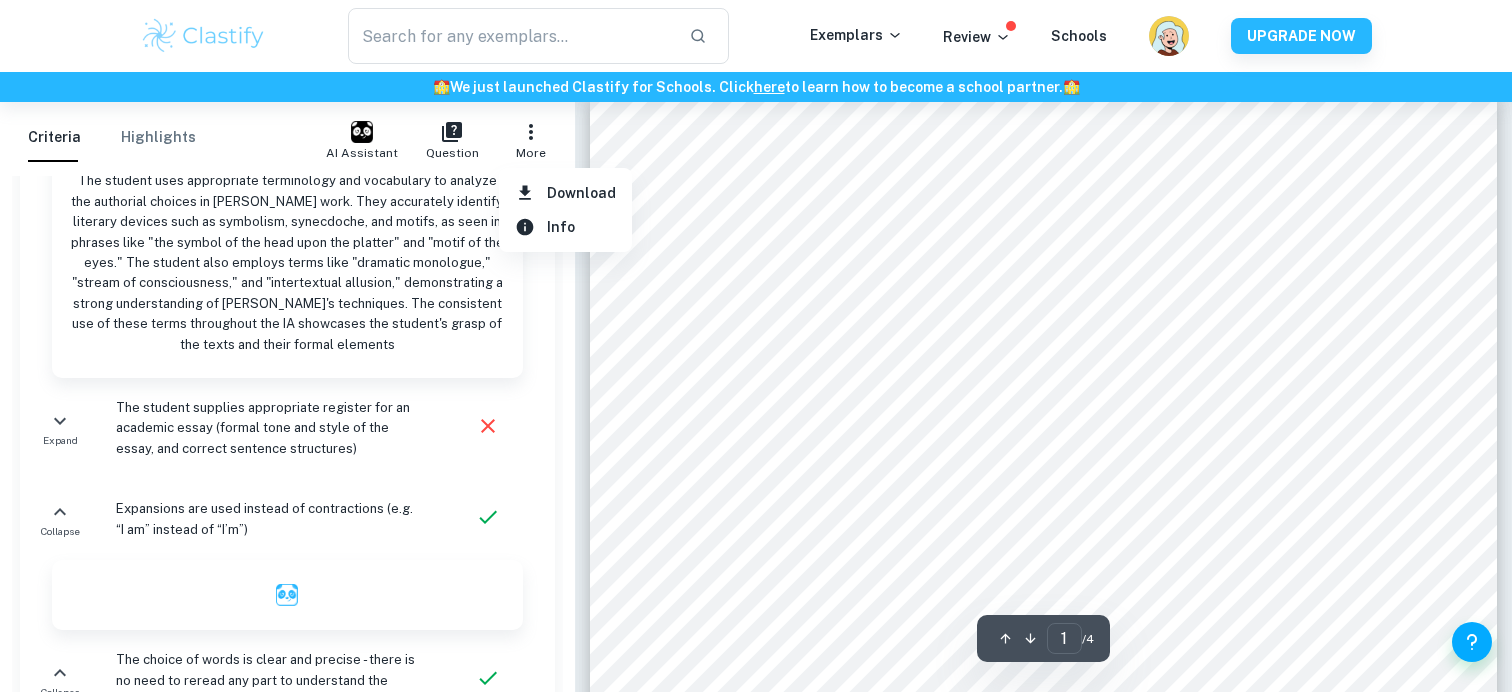 scroll, scrollTop: 64, scrollLeft: 0, axis: vertical 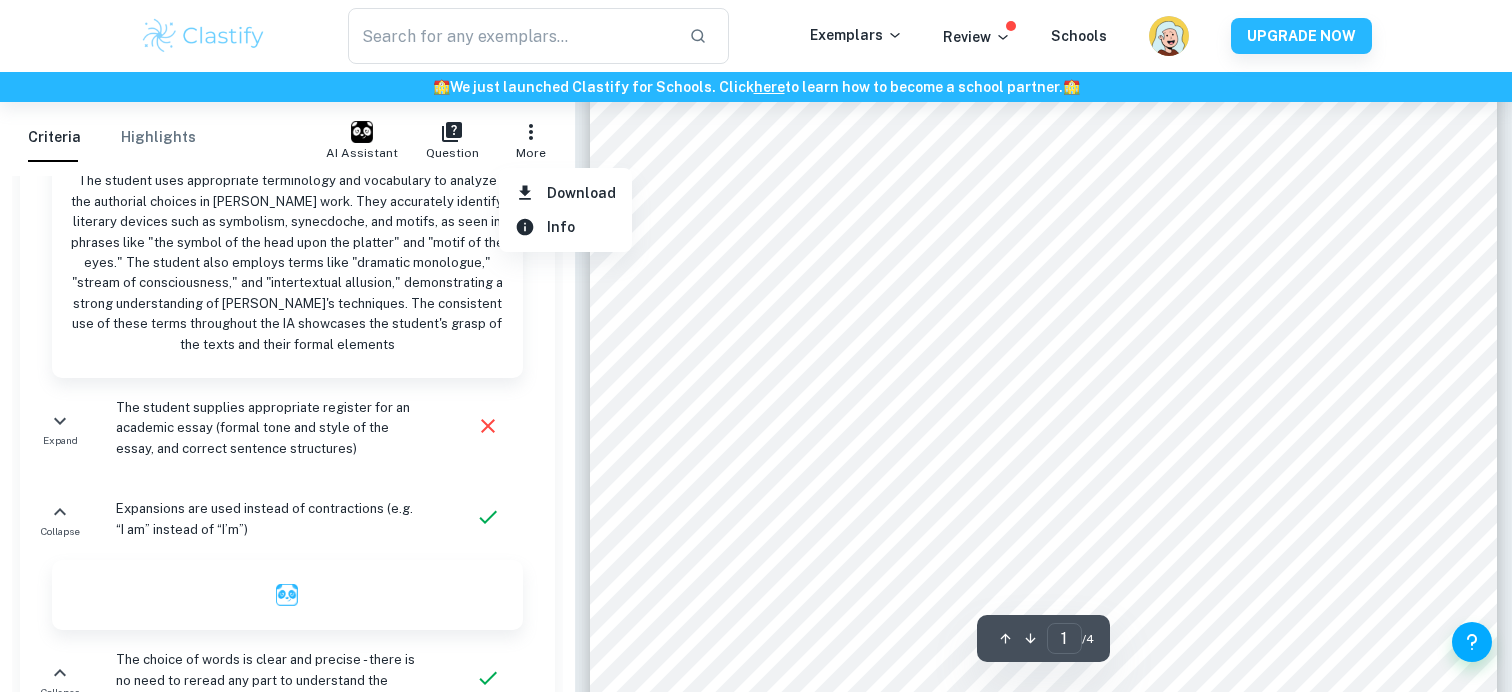 click at bounding box center (756, 346) 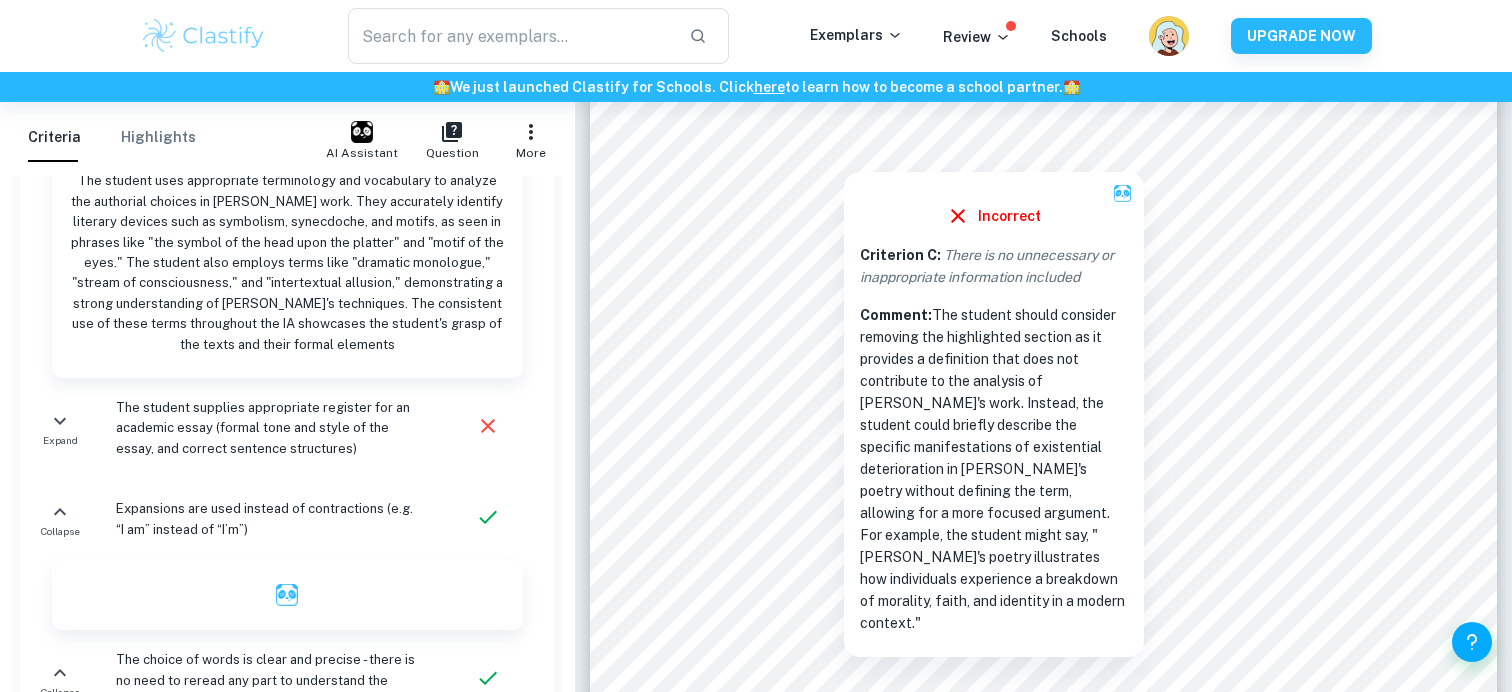 scroll, scrollTop: 331, scrollLeft: 0, axis: vertical 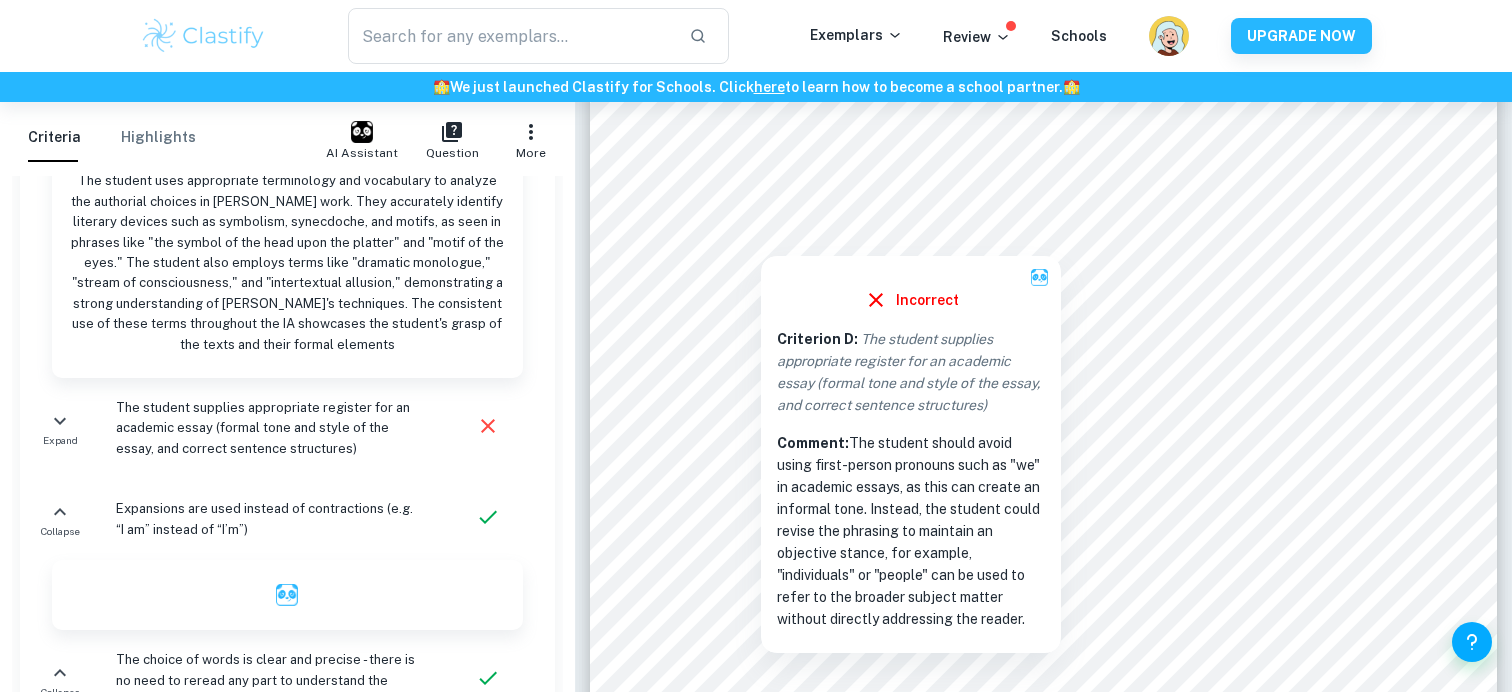 type 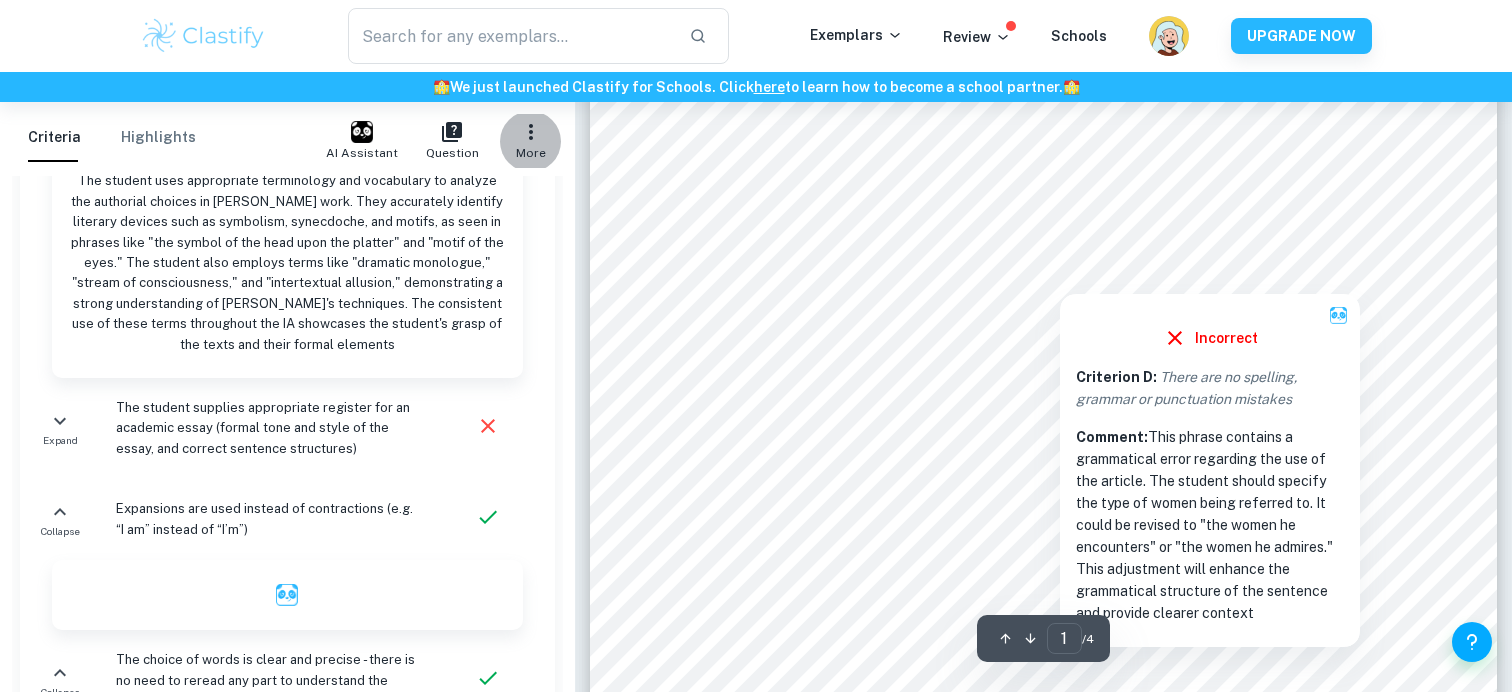 scroll, scrollTop: 673, scrollLeft: 0, axis: vertical 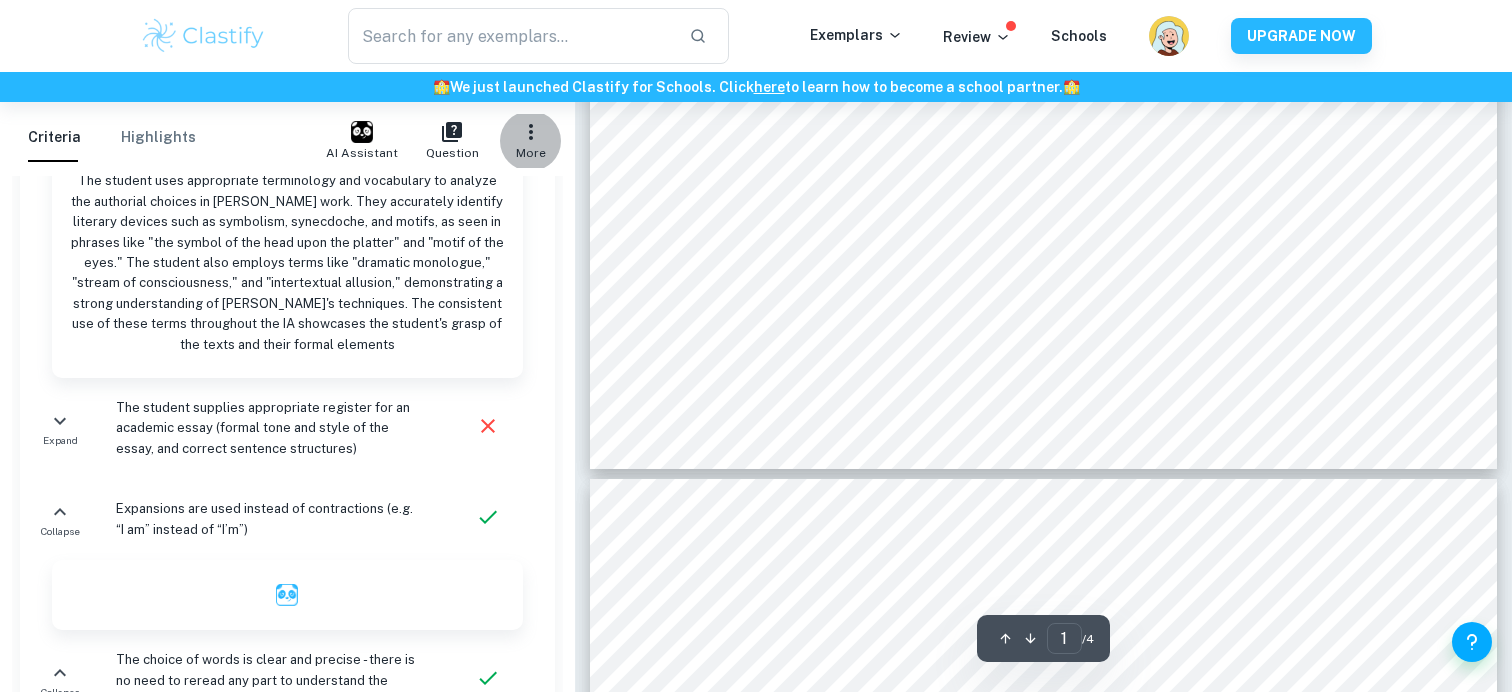 type on "2" 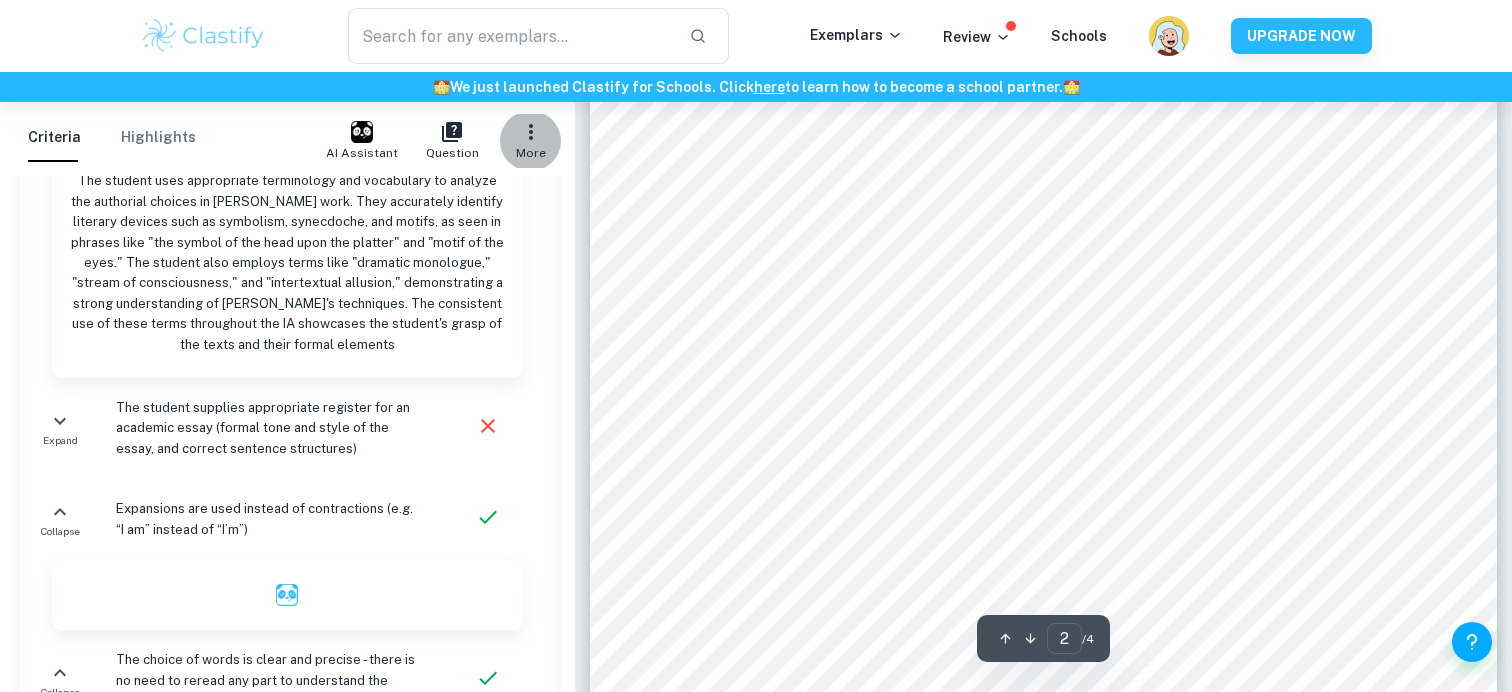 scroll, scrollTop: 1467, scrollLeft: 0, axis: vertical 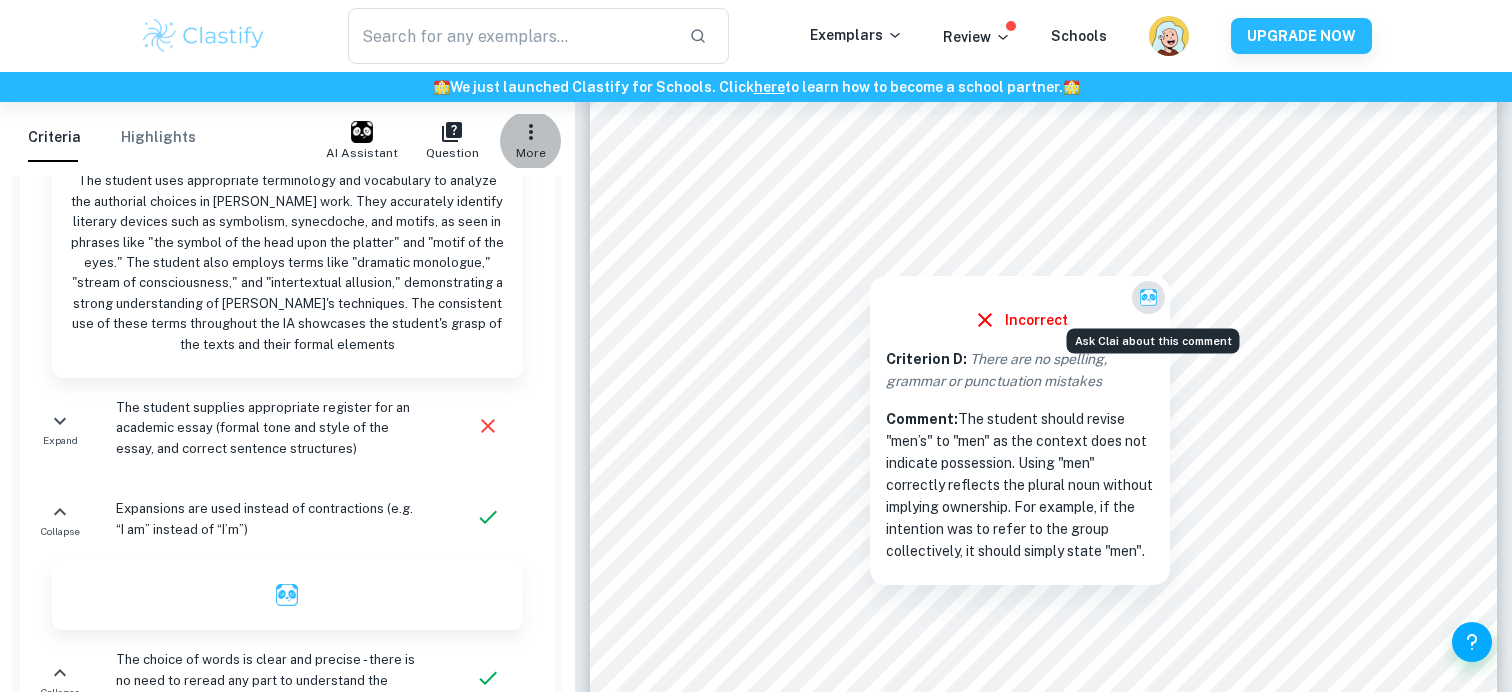 click at bounding box center [1148, 297] 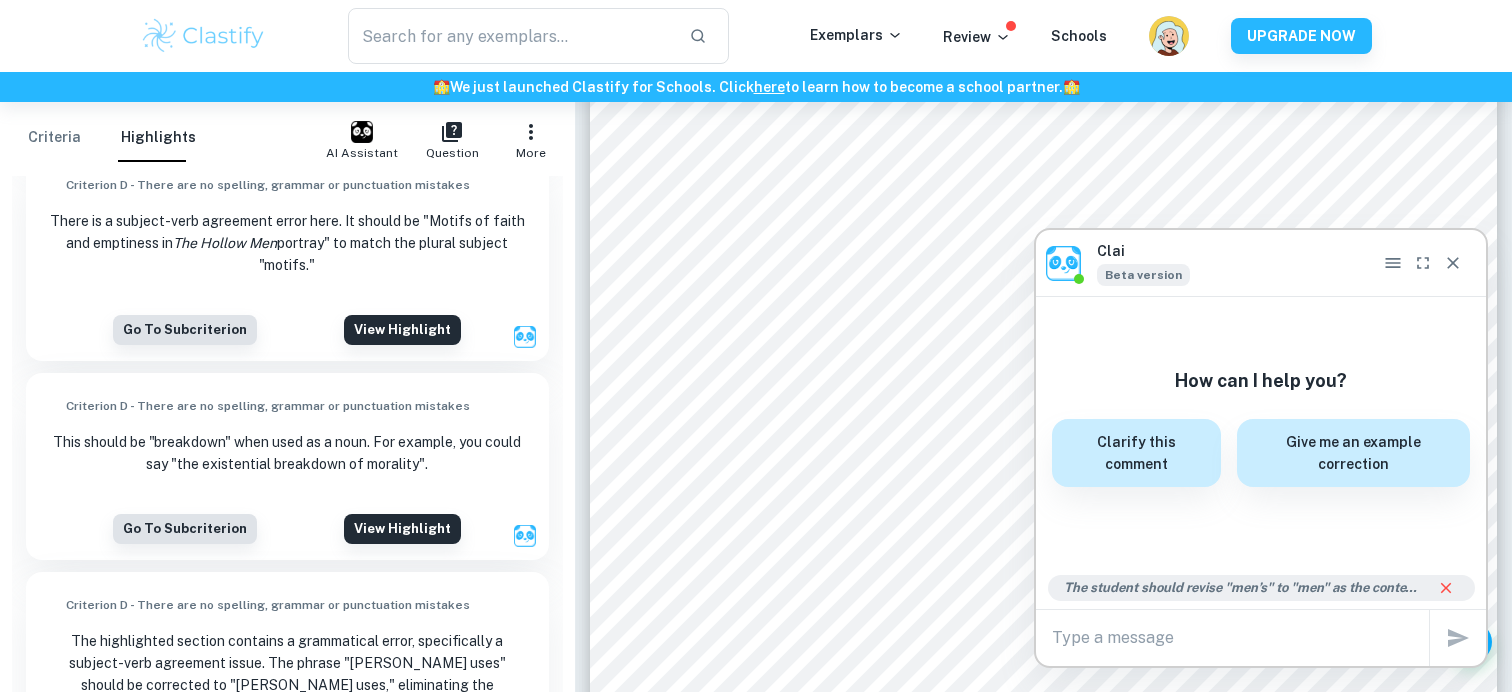 scroll, scrollTop: 2026, scrollLeft: 0, axis: vertical 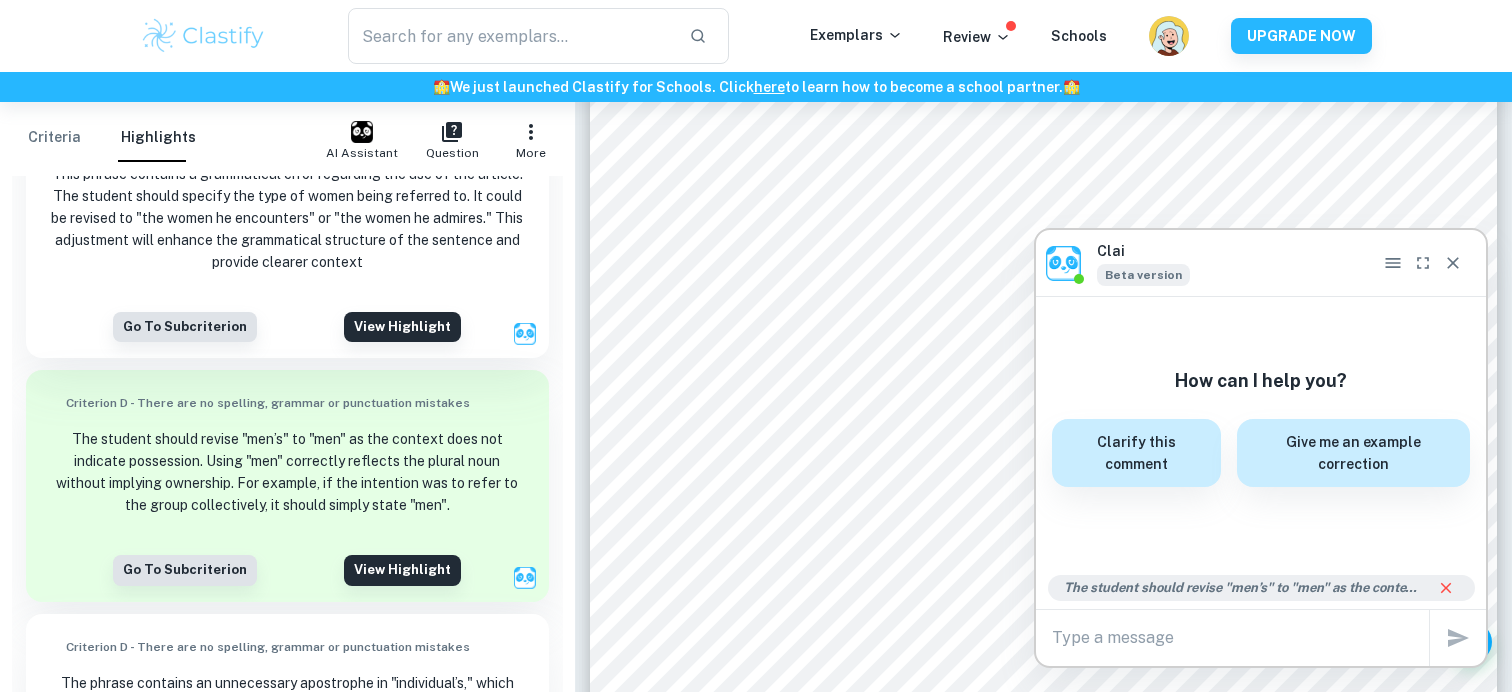 click at bounding box center (1240, 637) 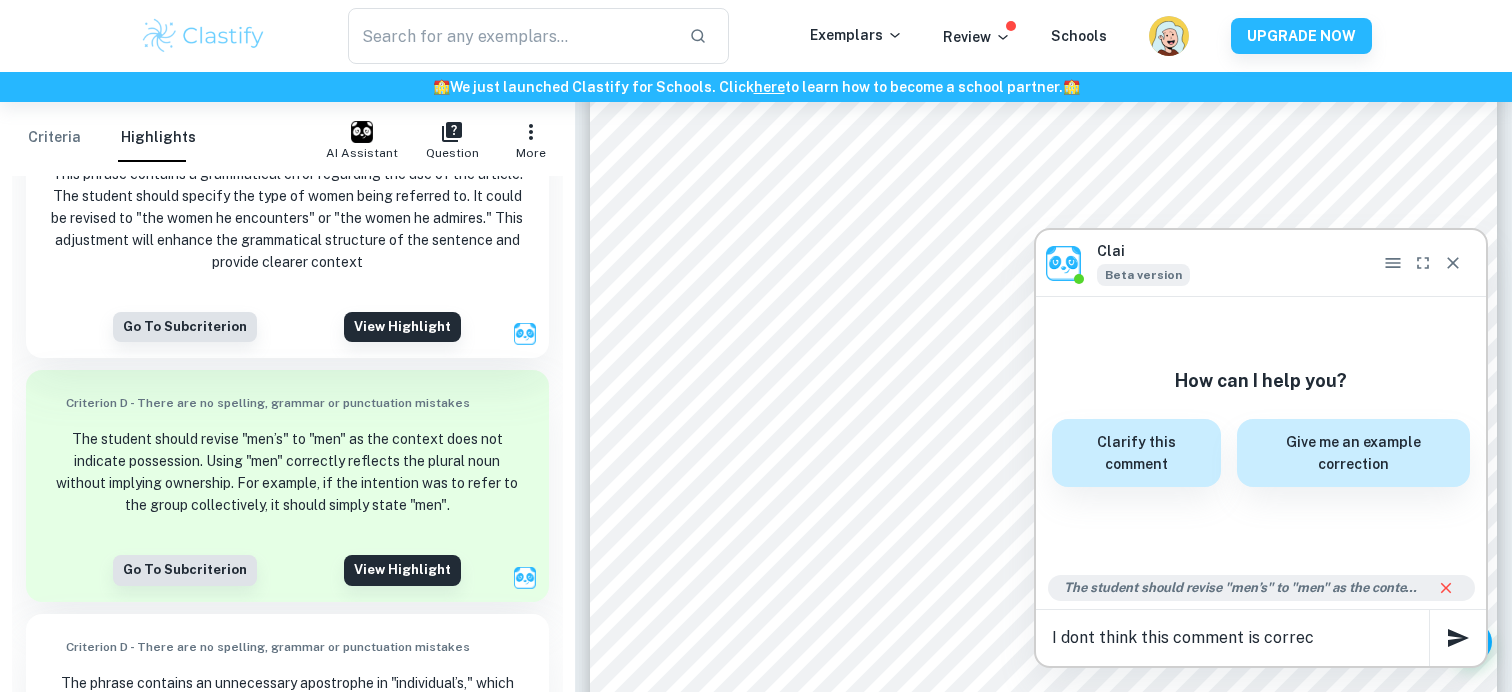 type on "I dont think this comment is correct" 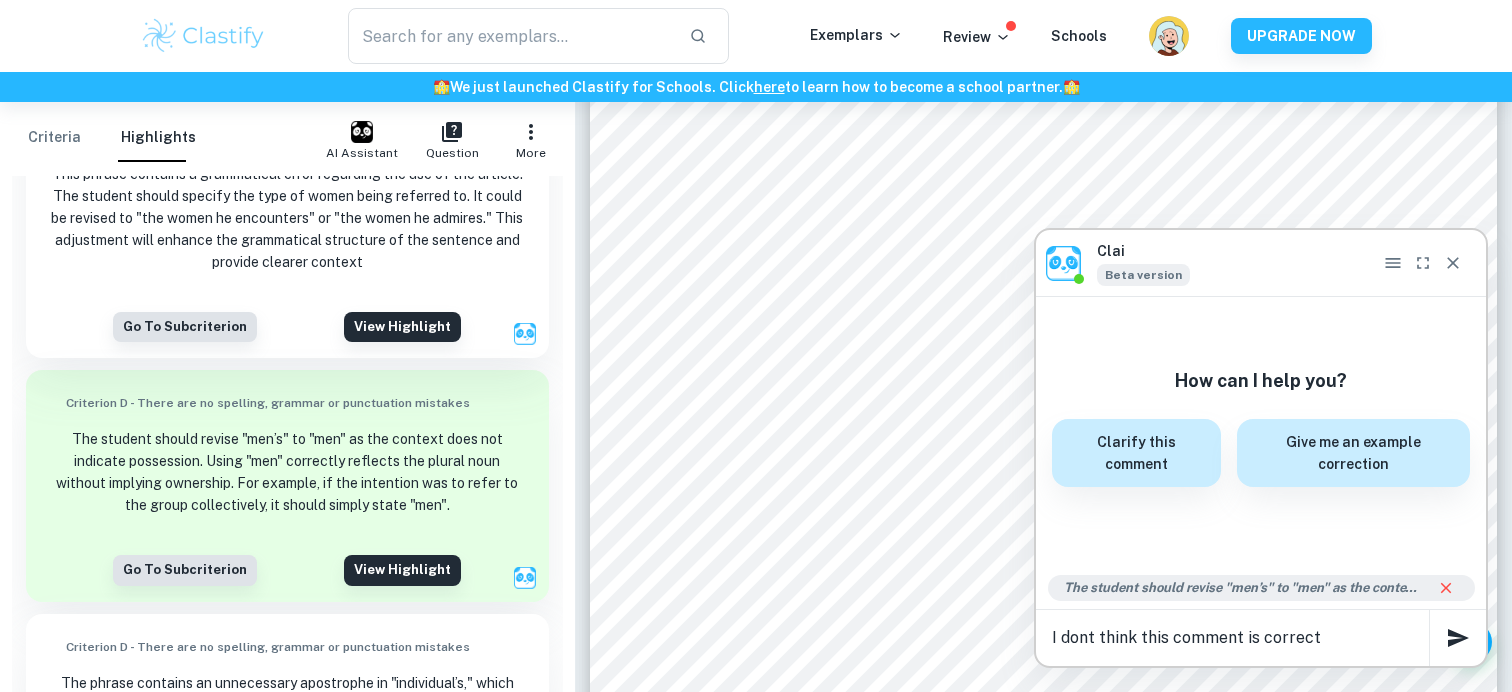type 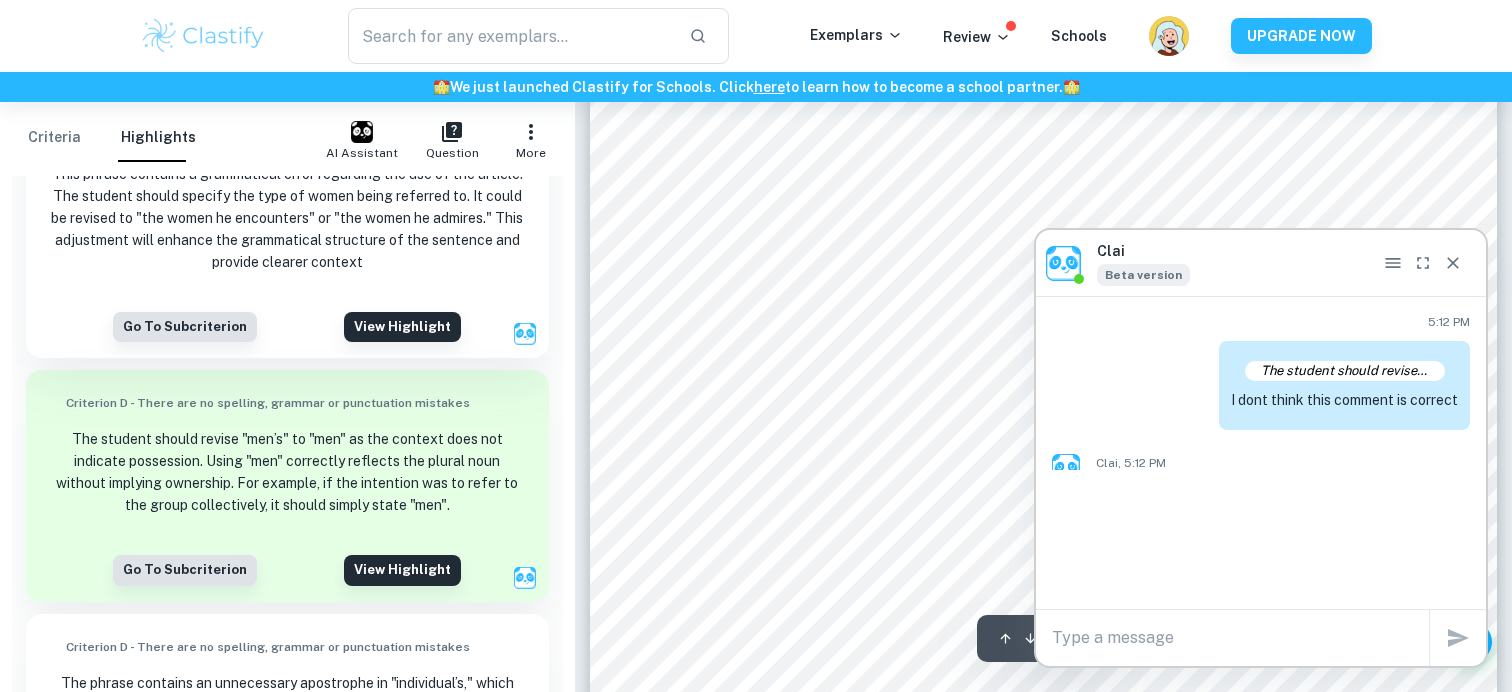 scroll, scrollTop: 0, scrollLeft: 0, axis: both 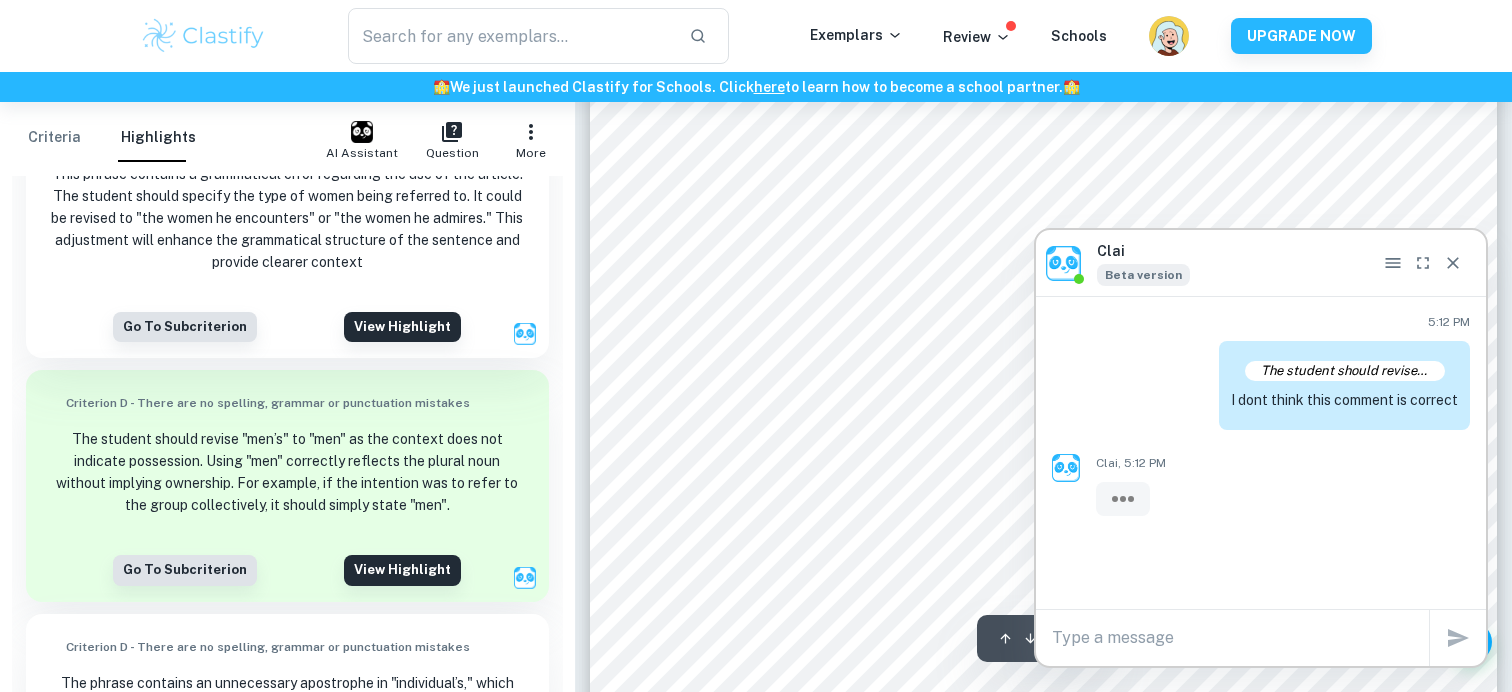click on "2 Eliot ’s a uthorial interjection   in   Prufrock’s voice   displa ys   his self - deprecating thoughts ,   wherein he feels perpetually perceived by his shortcomings .   This is indicative of the existential degradation   he   undergoes resulting from the breakdown of his own morality.   Prufrock’s overwhelming   anxieties   and self - disdain represents the   mind scape   of the modern man ,   de void of human spirit   and values. Further ed   in   The Hollow Men ,   the   collective   is   represented   as   empty   and lacking vitality   with   Eliot   present ing   the modern decay of   values .   This is   achieved   through the men   seen as void of   ambition and   ideals.   The   hollow men are   depicted throughout the poem as broken   in   “There, the eyes are / Sunlig ht on a broken column.” 3 Eliot employs a motif of the eyes   to symbolise   extrinsic judgement   of the moral decay in these men, like   that of the judgement   Prufrock   experiences.   Furthermore,       their   ." at bounding box center (1043, 466) 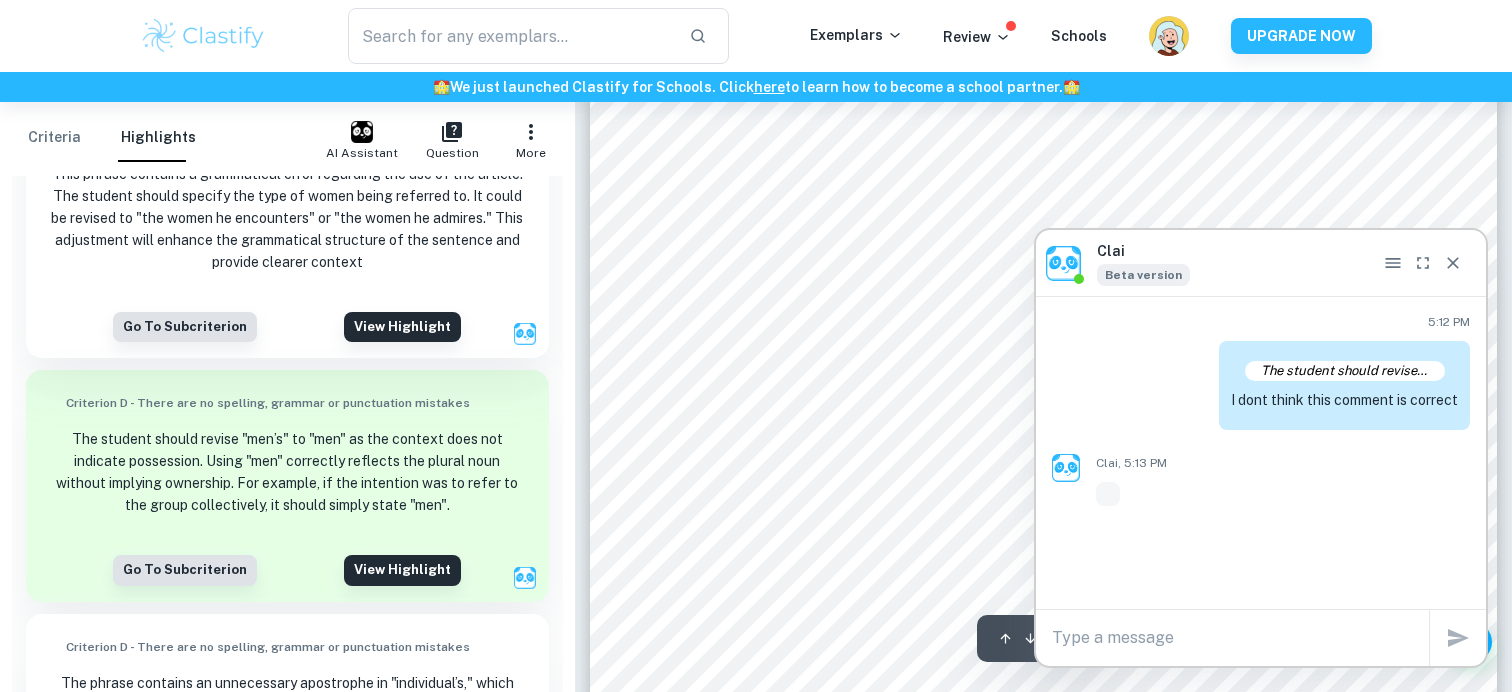 scroll, scrollTop: 1635, scrollLeft: 0, axis: vertical 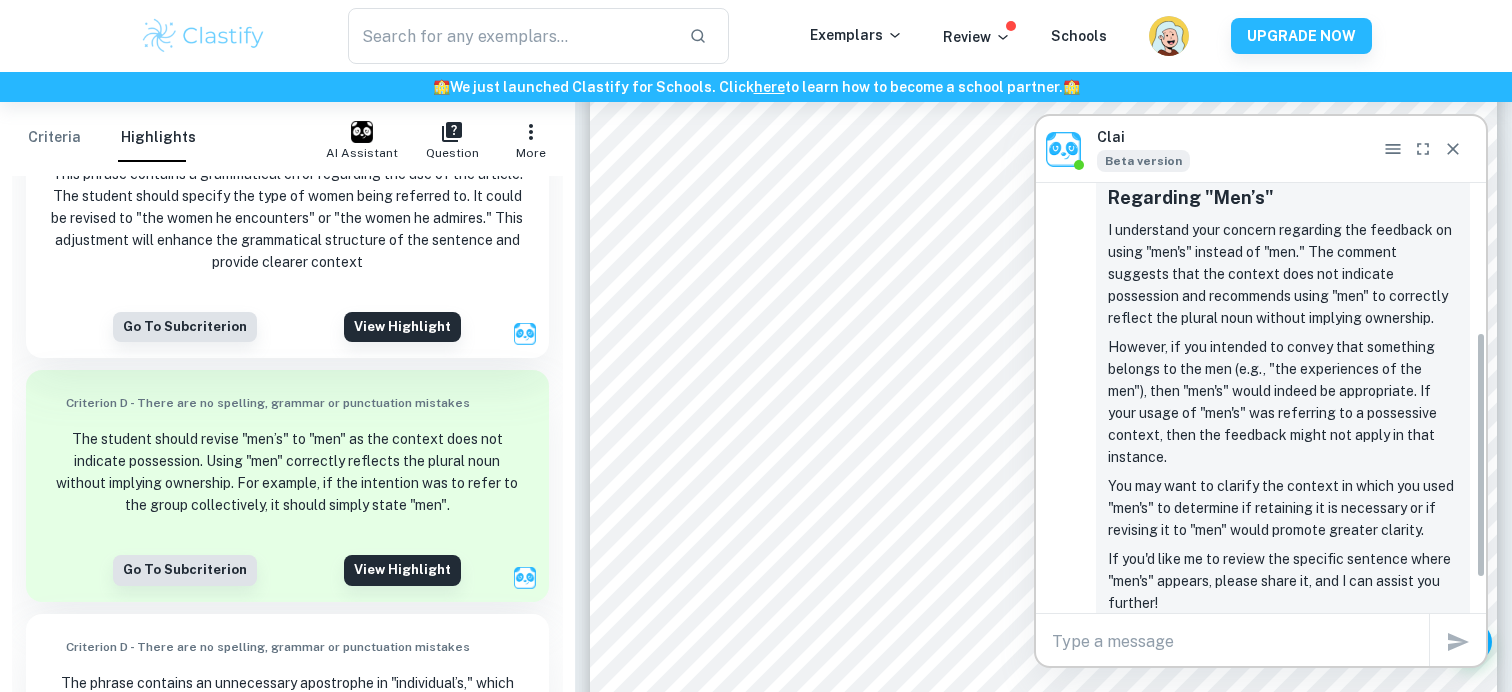 click on "I understand your concern regarding the feedback on using "men's" instead of "men." The comment suggests that the context does not indicate possession and recommends using "men" to correctly reflect the plural noun without implying ownership." at bounding box center (1283, 274) 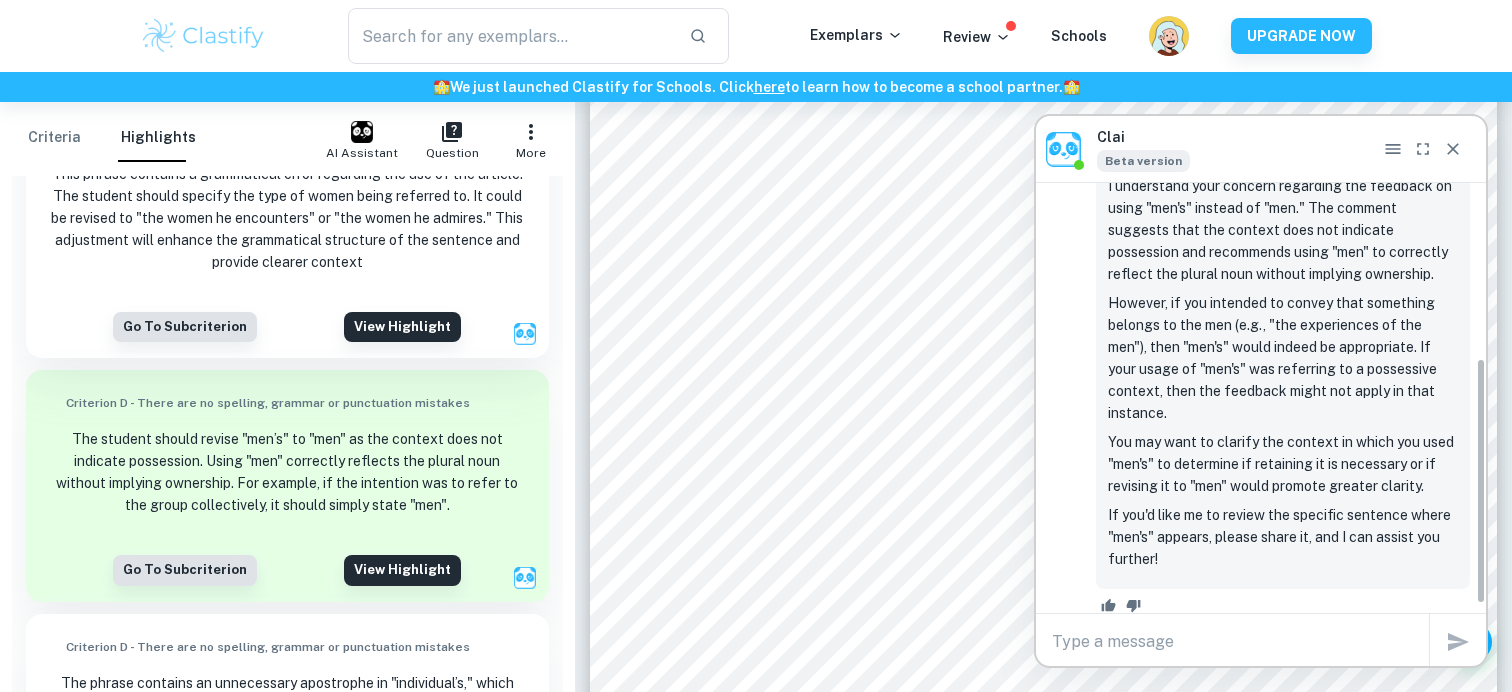 scroll, scrollTop: 306, scrollLeft: 0, axis: vertical 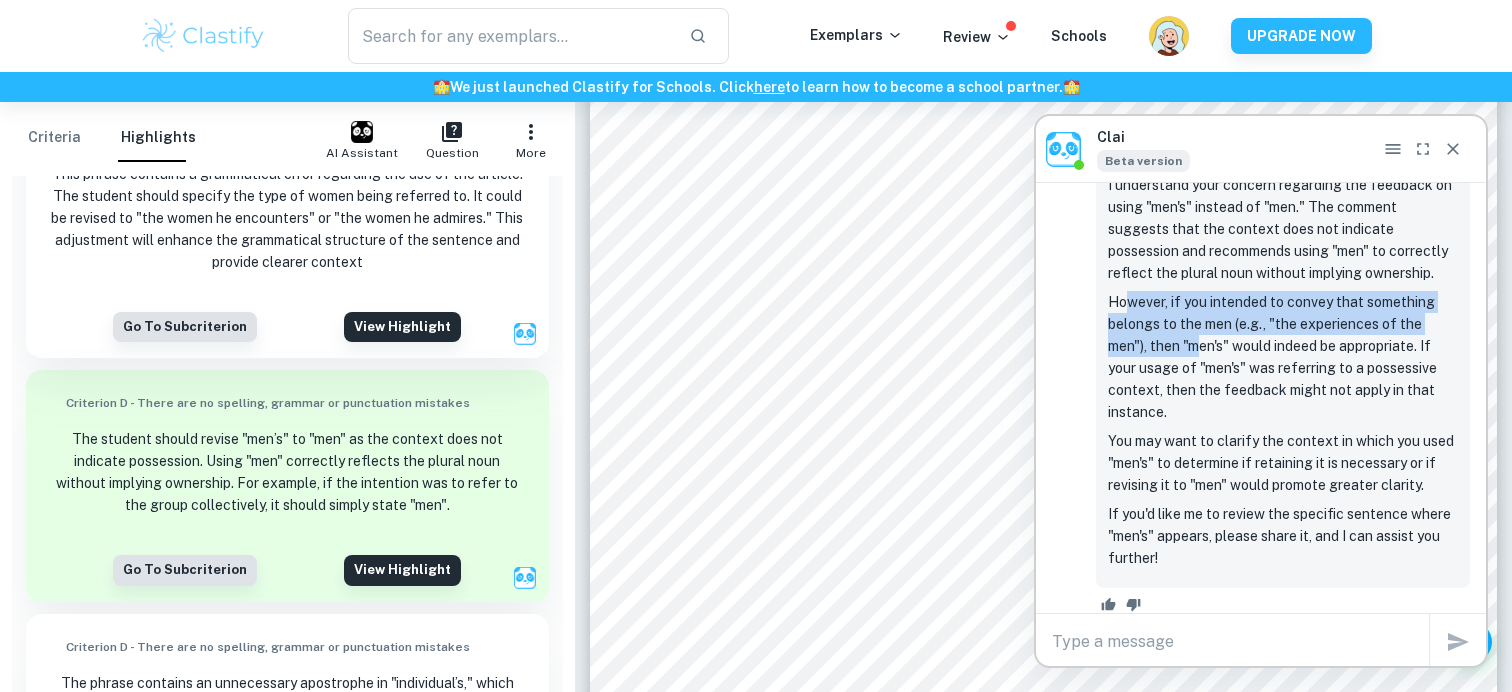 drag, startPoint x: 1131, startPoint y: 300, endPoint x: 1204, endPoint y: 353, distance: 90.21086 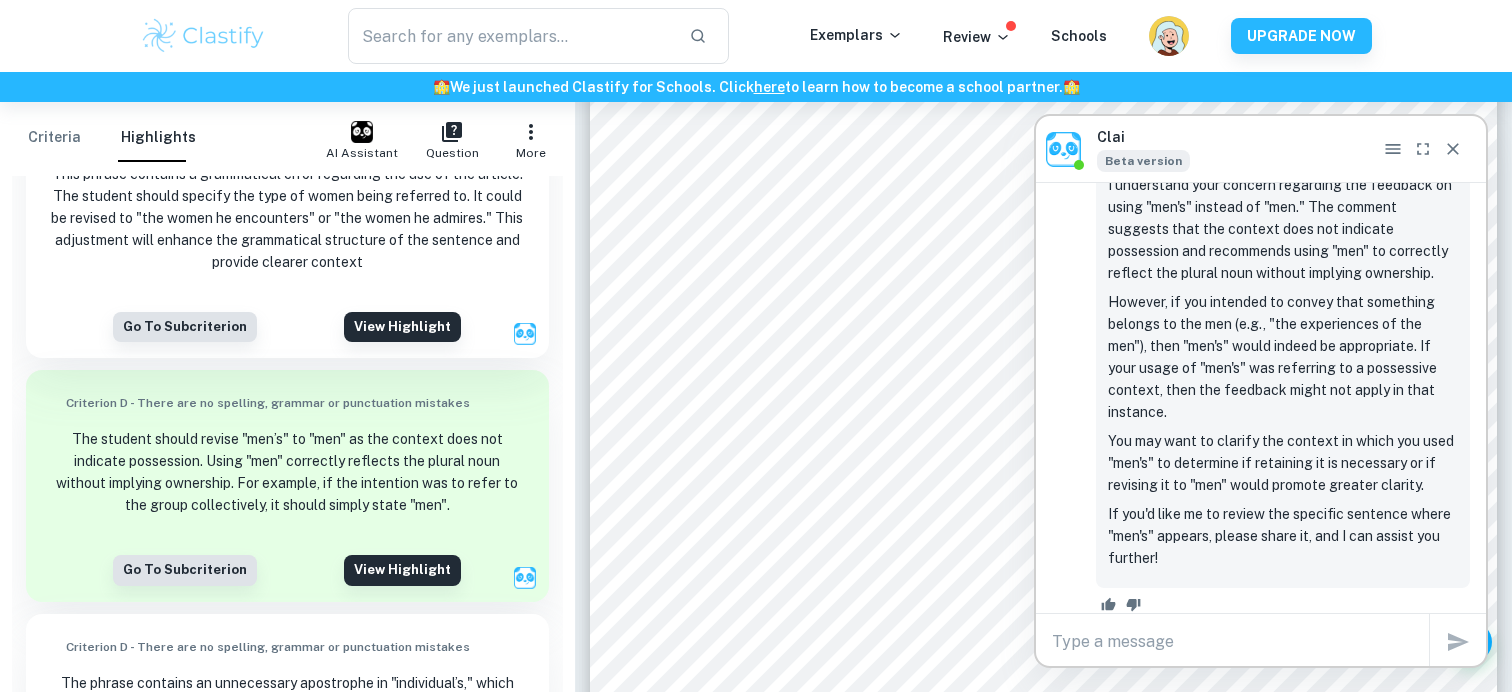drag, startPoint x: 1207, startPoint y: 345, endPoint x: 1286, endPoint y: 397, distance: 94.57801 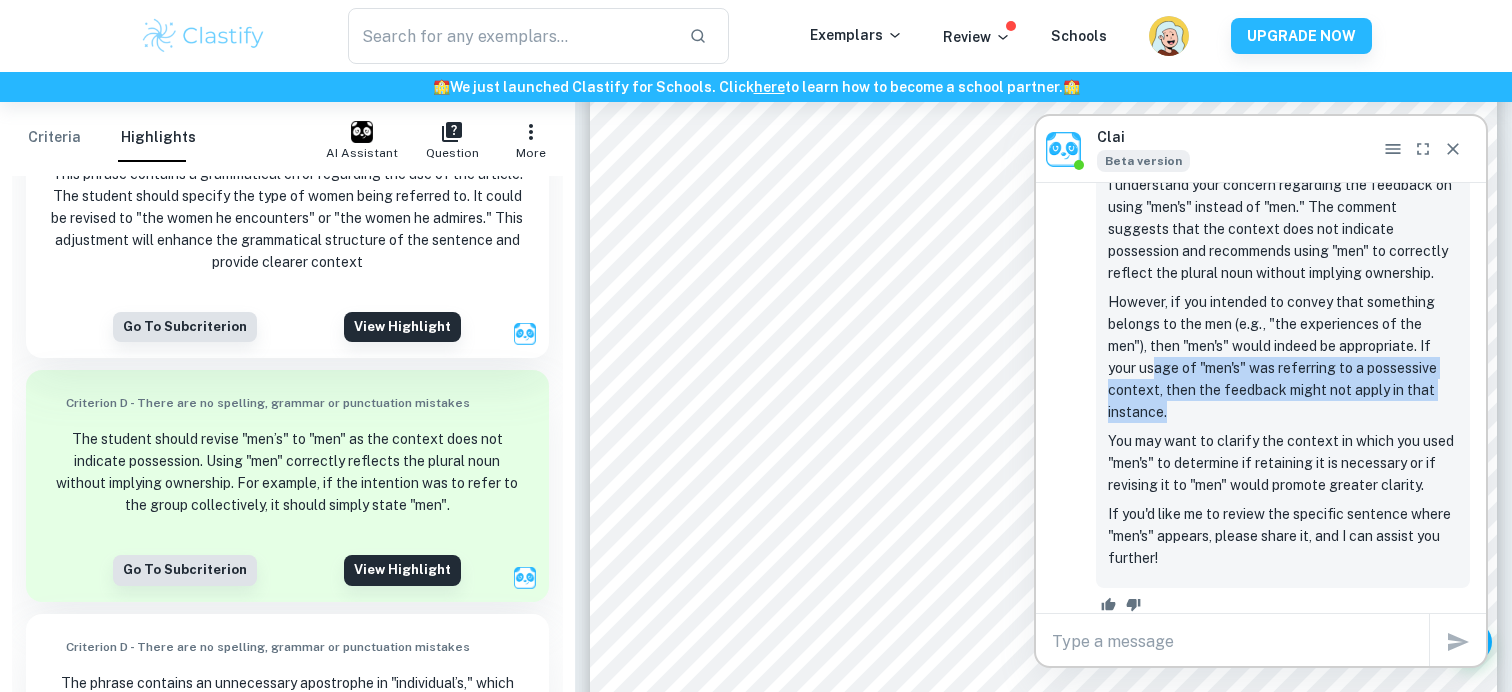 drag, startPoint x: 1188, startPoint y: 406, endPoint x: 1157, endPoint y: 374, distance: 44.553337 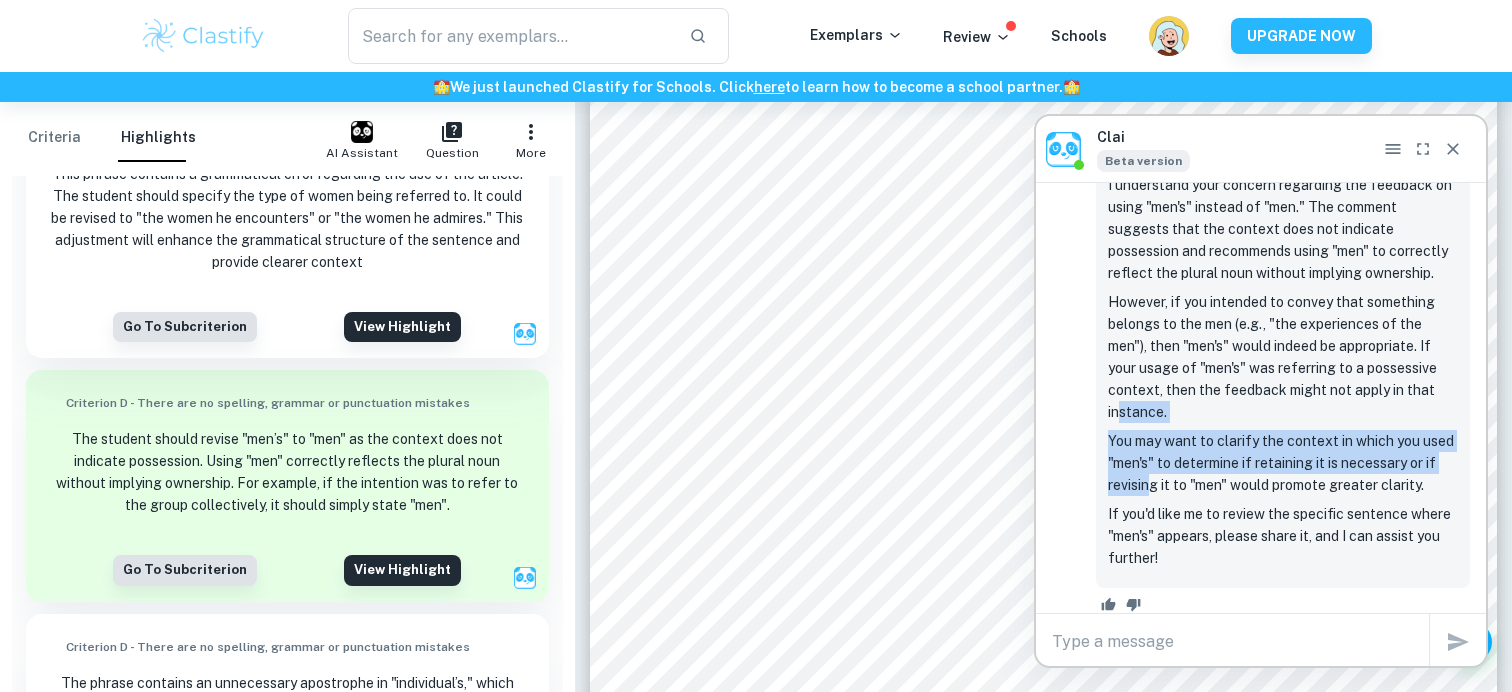 drag, startPoint x: 1117, startPoint y: 421, endPoint x: 1159, endPoint y: 497, distance: 86.833176 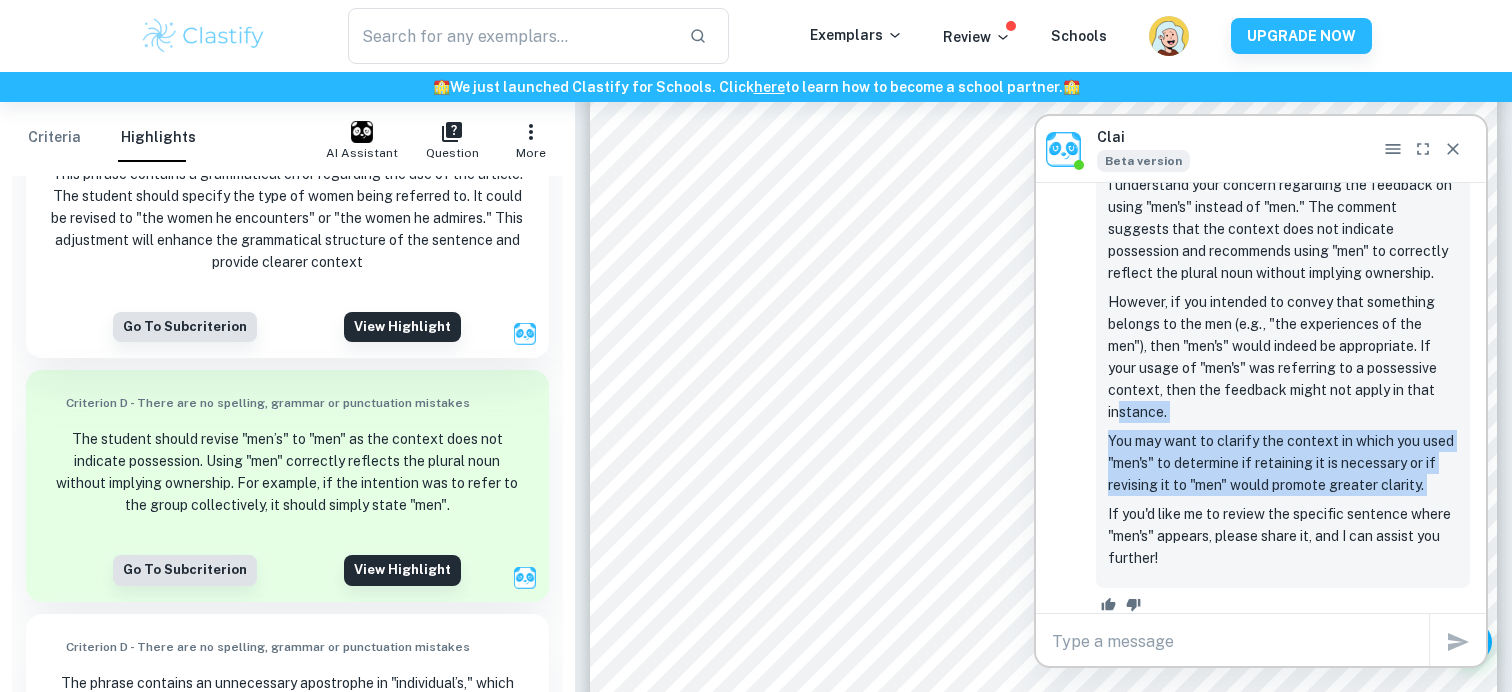click on "Clarification on the Comment Regarding "Men’s"
I understand your concern regarding the feedback on using "men's" instead of "men." The comment suggests that the context does not indicate possession and recommends using "men" to correctly reflect the plural noun without implying ownership.
However, if you intended to convey that something belongs to the men (e.g., "the experiences of the men"), then "men's" would indeed be appropriate. If your usage of "men's" was referring to a possessive context, then the feedback might not apply in that instance.
You may want to clarify the context in which you used "men's" to determine if retaining it is necessary or if revising it to "men" would promote greater clarity.
If you'd like me to review the specific sentence where "men's" appears, please share it, and I can assist you further!" at bounding box center [1283, 340] 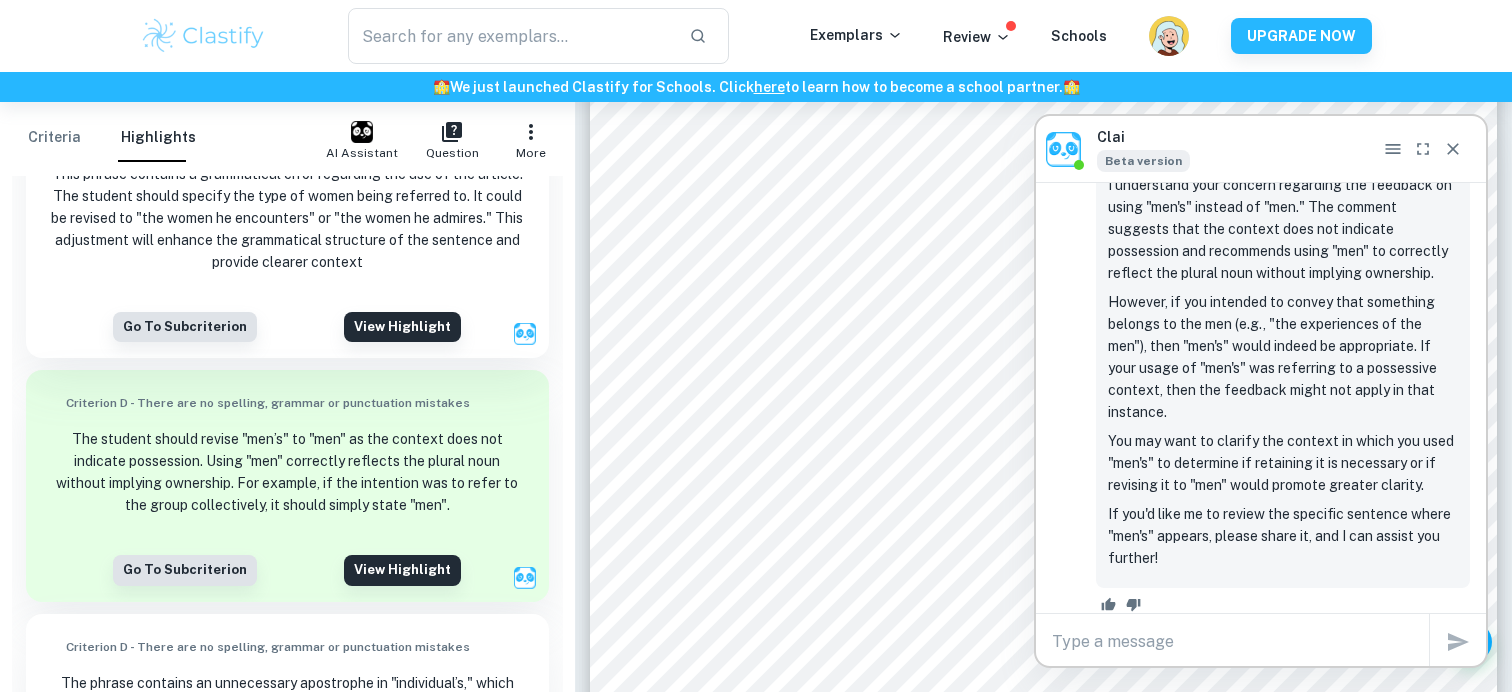 scroll, scrollTop: 321, scrollLeft: 0, axis: vertical 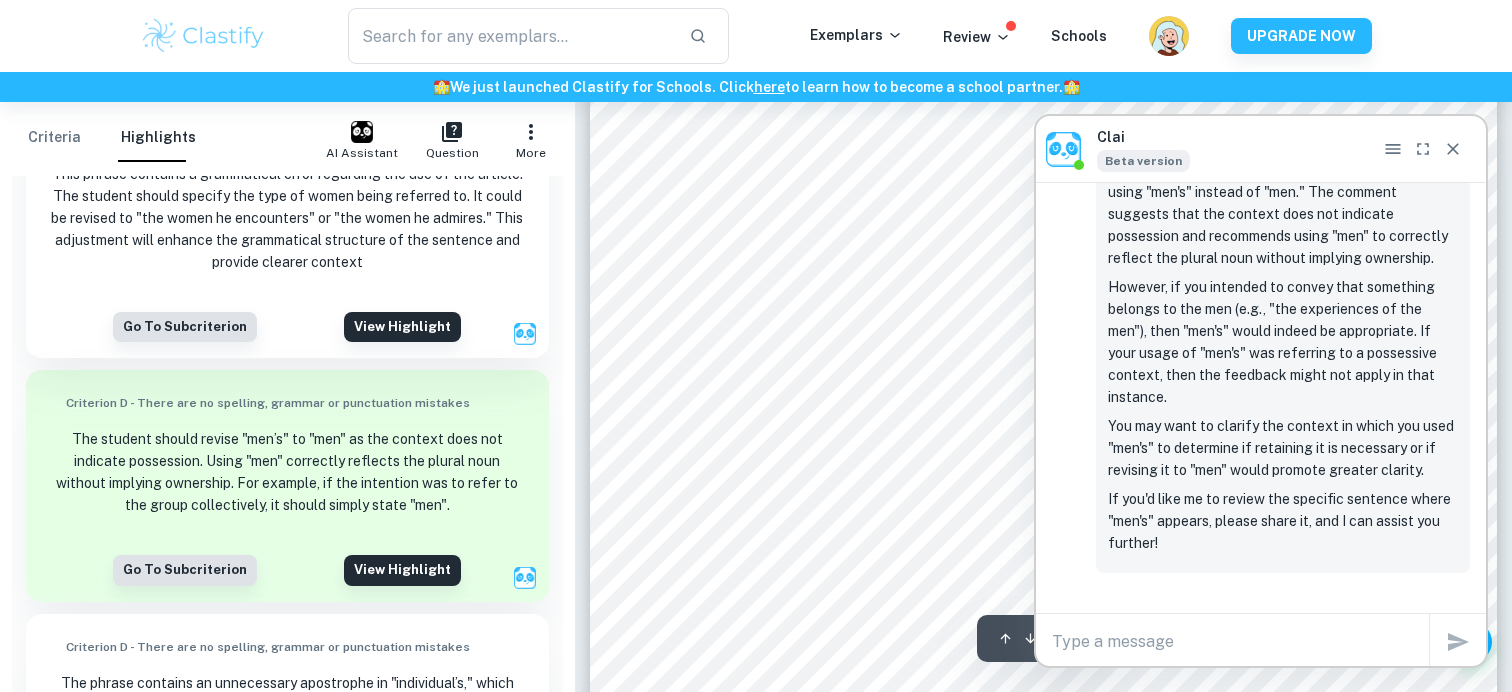 click on "Clai Beta version" at bounding box center [1261, 149] 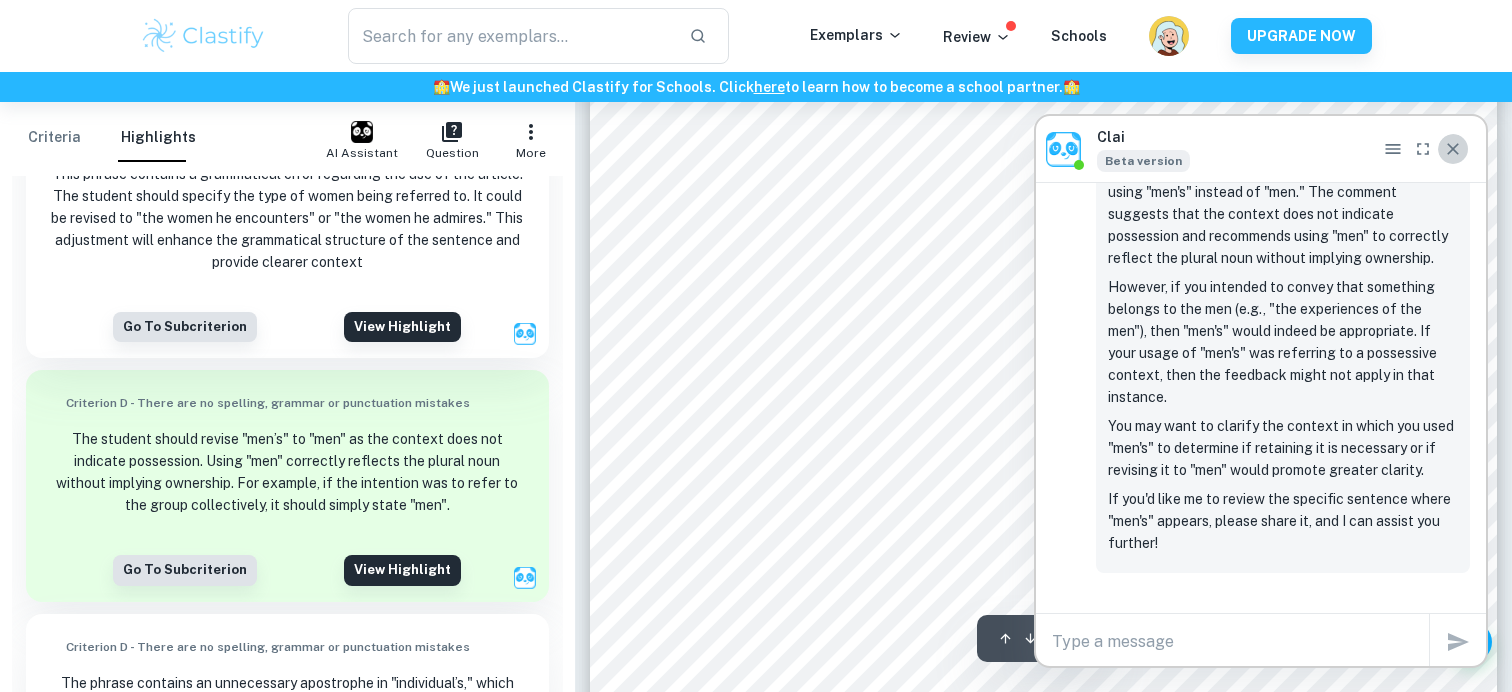 click 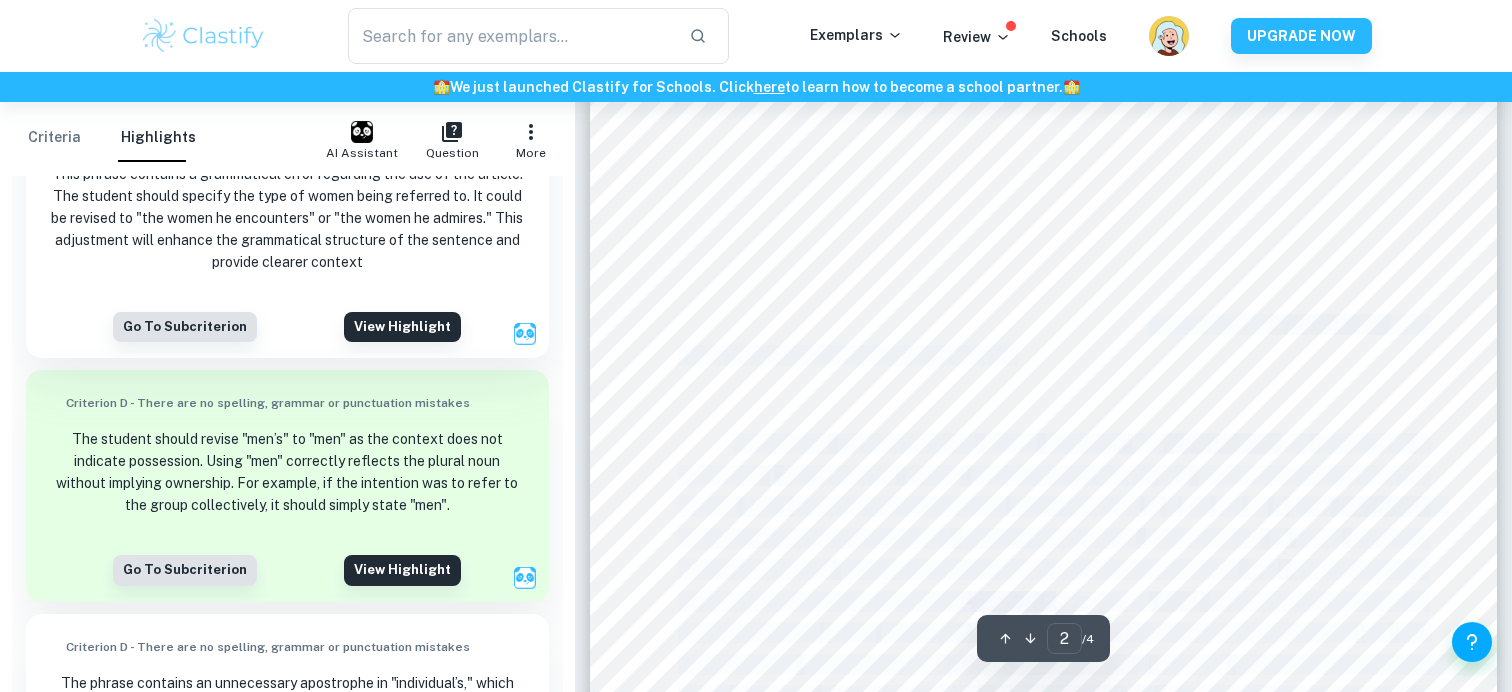 drag, startPoint x: 674, startPoint y: 324, endPoint x: 1092, endPoint y: 324, distance: 418 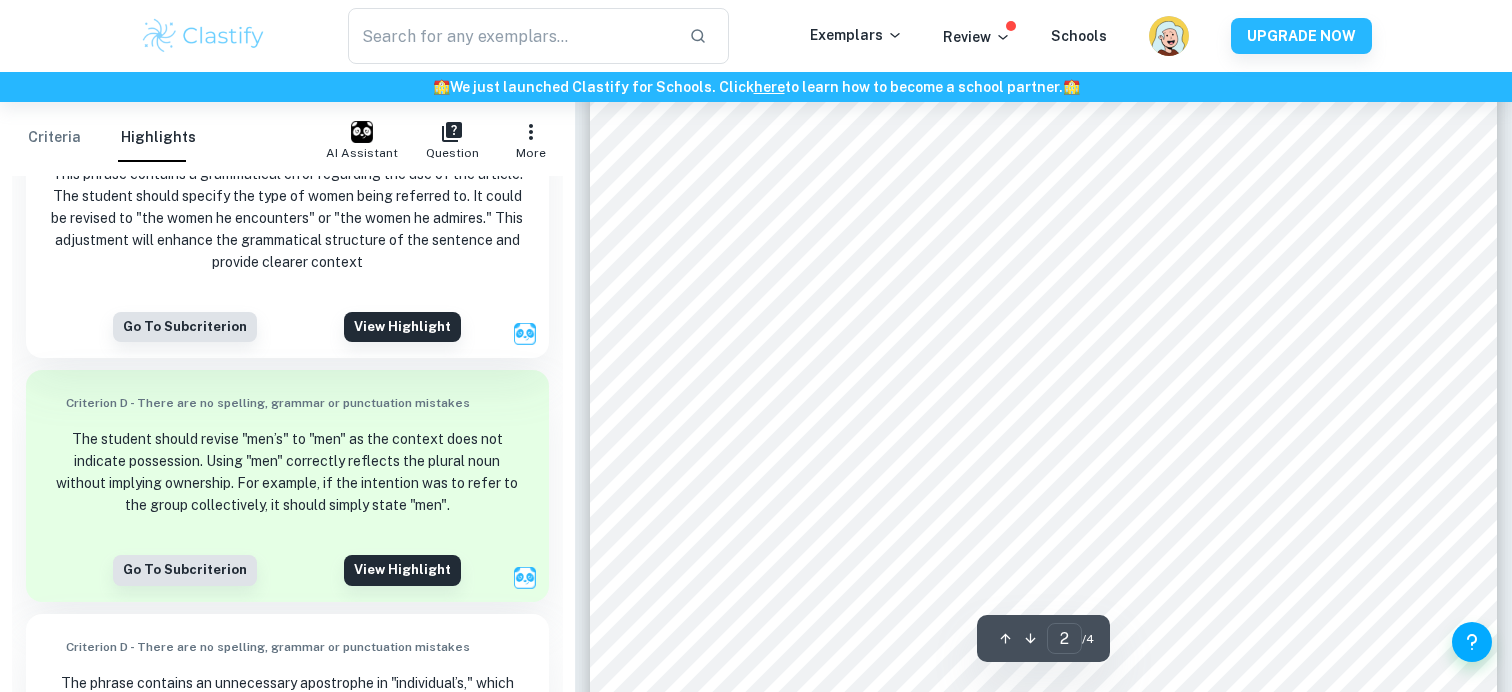 click on "2 Eliot ’s a uthorial interjection   in   Prufrock’s voice   displa ys   his self - deprecating thoughts ,   wherein he feels perpetually perceived by his shortcomings .   This is indicative of the existential degradation   he   undergoes resulting from the breakdown of his own morality.   Prufrock’s overwhelming   anxieties   and self - disdain represents the   mind scape   of the modern man ,   de void of human spirit   and values. Further ed   in   The Hollow Men ,   the   collective   is   represented   as   empty   and lacking vitality   with   Eliot   present ing   the modern decay of   values .   This is   achieved   through the men   seen as void of   ambition and   ideals.   The   hollow men are   depicted throughout the poem as broken   in   “There, the eyes are / Sunlig ht on a broken column.” 3 Eliot employs a motif of the eyes   to symbolise   extrinsic judgement   of the moral decay in these men, like   that of the judgement   Prufrock   experiences.   Furthermore,       their   ." at bounding box center [1043, 498] 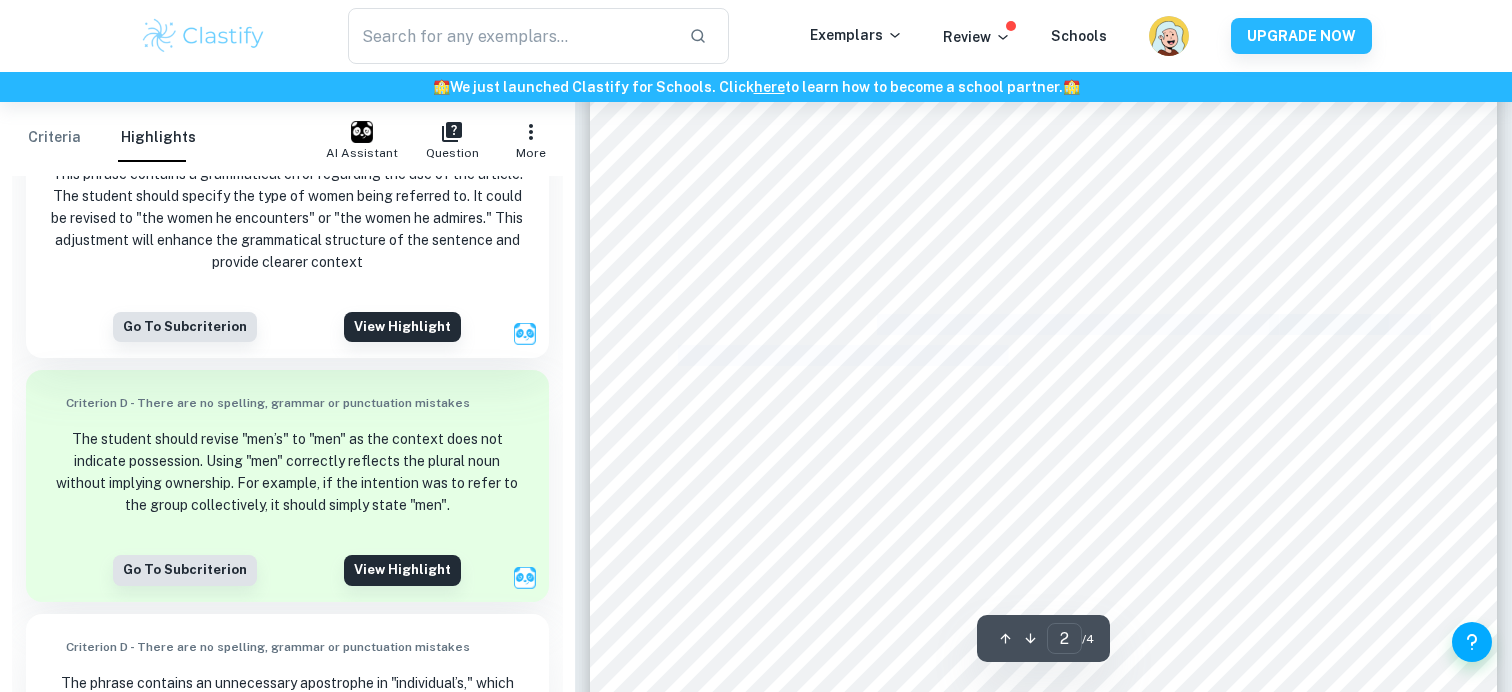 drag, startPoint x: 882, startPoint y: 321, endPoint x: 1010, endPoint y: 355, distance: 132.43866 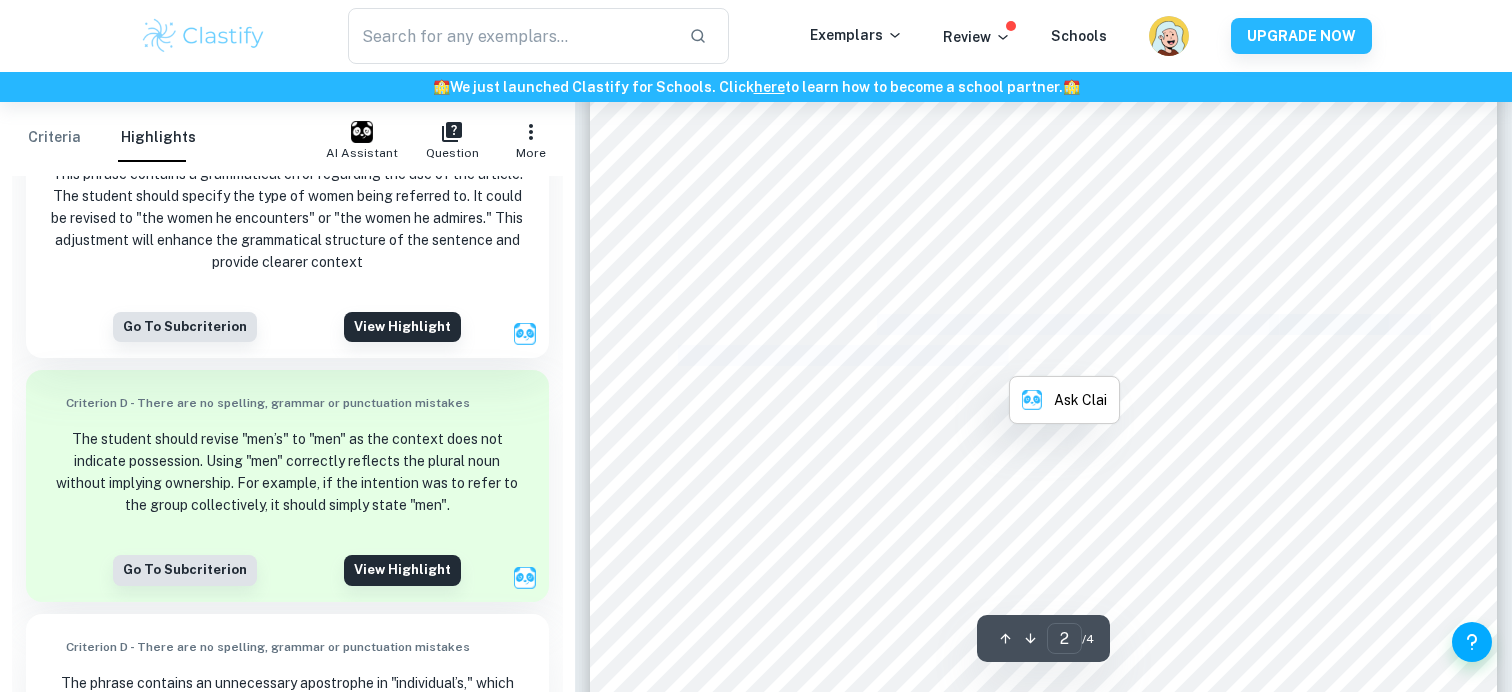 click on "individual’s human spirit and personal values." at bounding box center (846, 356) 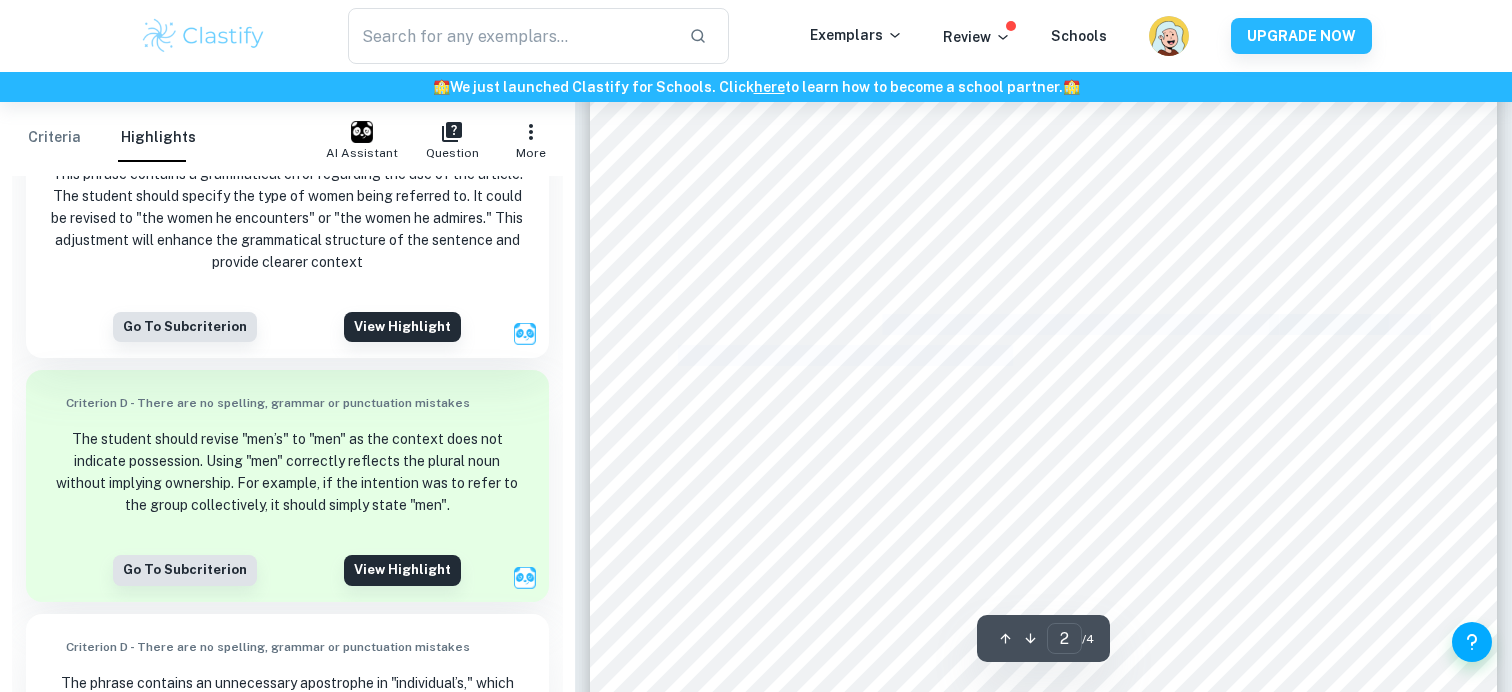 drag, startPoint x: 883, startPoint y: 323, endPoint x: 1011, endPoint y: 354, distance: 131.70042 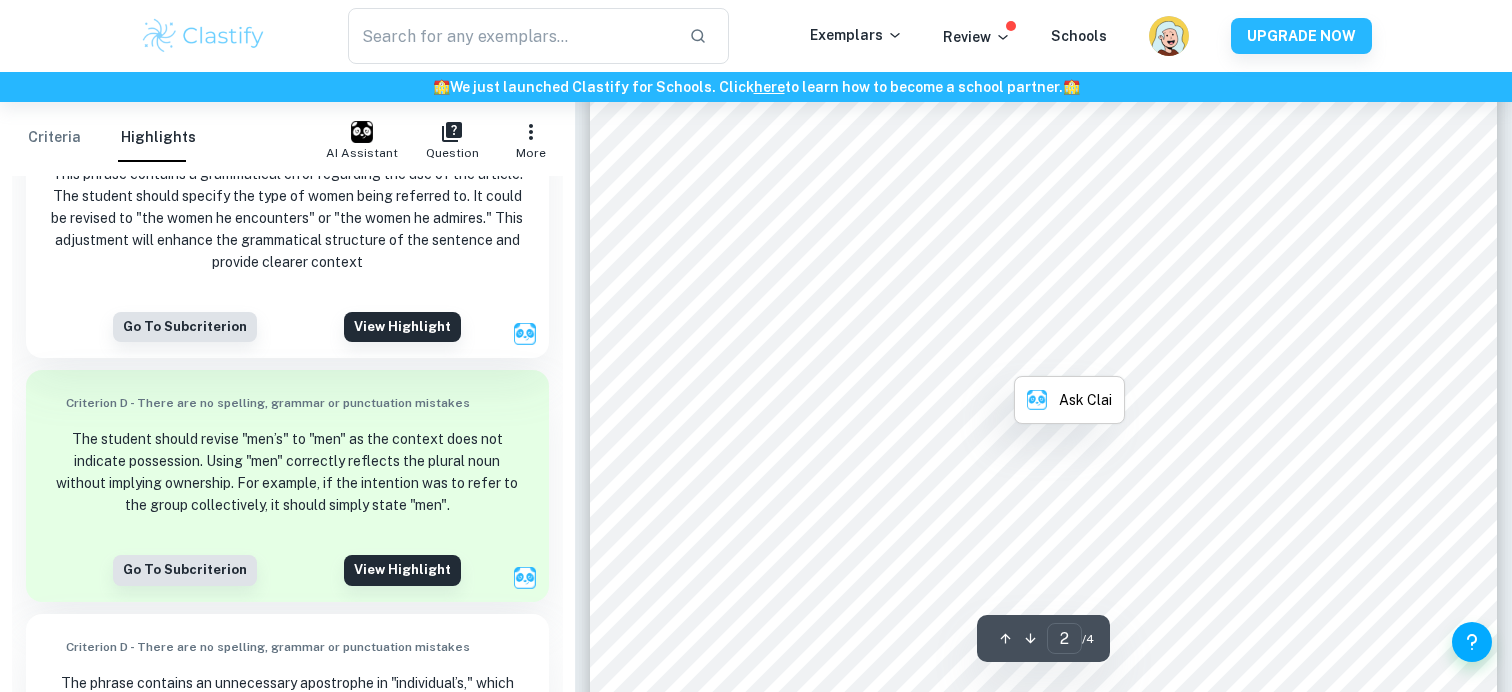 click on "2 Eliot ’s a uthorial interjection   in   Prufrock’s voice   displa ys   his self - deprecating thoughts ,   wherein he feels perpetually perceived by his shortcomings .   This is indicative of the existential degradation   he   undergoes resulting from the breakdown of his own morality.   Prufrock’s overwhelming   anxieties   and self - disdain represents the   mind scape   of the modern man ,   de void of human spirit   and values. Further ed   in   The Hollow Men ,   the   collective   is   represented   as   empty   and lacking vitality   with   Eliot   present ing   the modern decay of   values .   This is   achieved   through the men   seen as void of   ambition and   ideals.   The   hollow men are   depicted throughout the poem as broken   in   “There, the eyes are / Sunlig ht on a broken column.” 3 Eliot employs a motif of the eyes   to symbolise   extrinsic judgement   of the moral decay in these men, like   that of the judgement   Prufrock   experiences.   Furthermore,       their   ." at bounding box center [1043, 498] 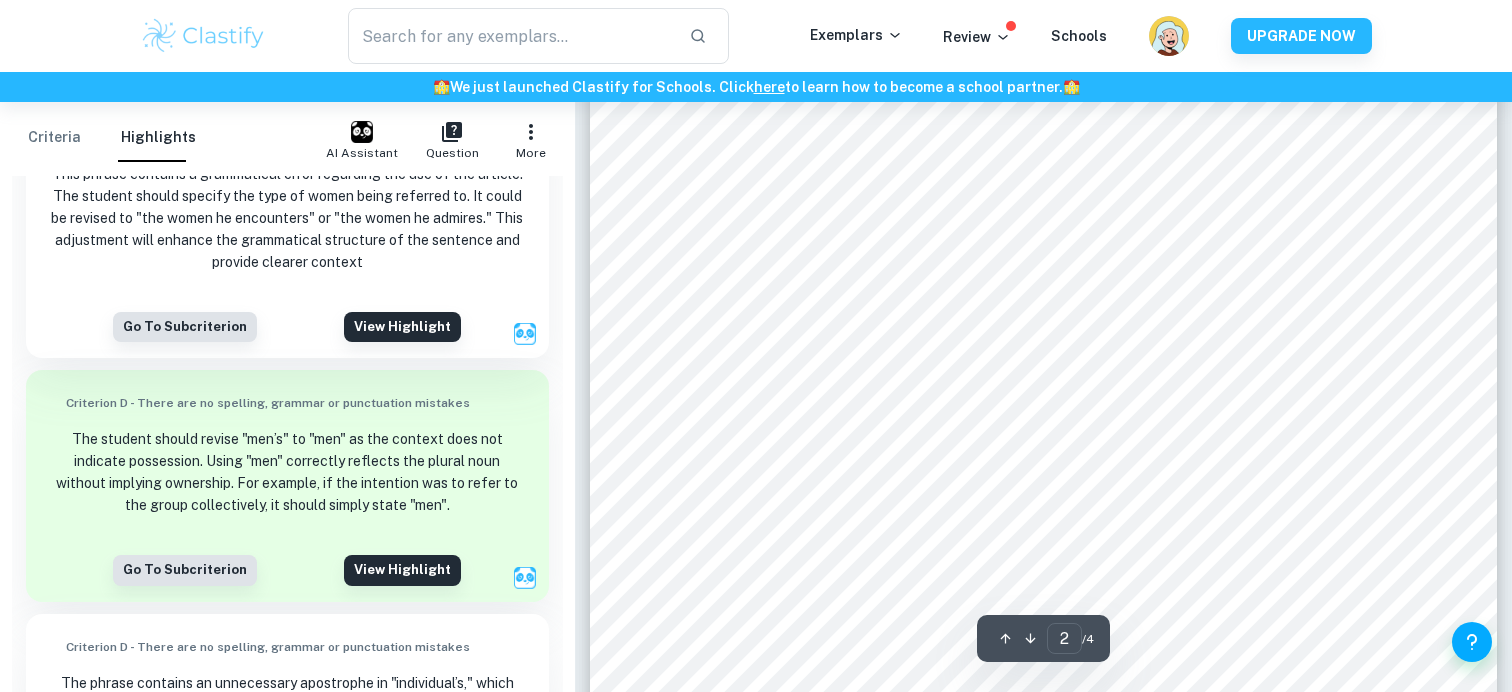 scroll, scrollTop: 1795, scrollLeft: 0, axis: vertical 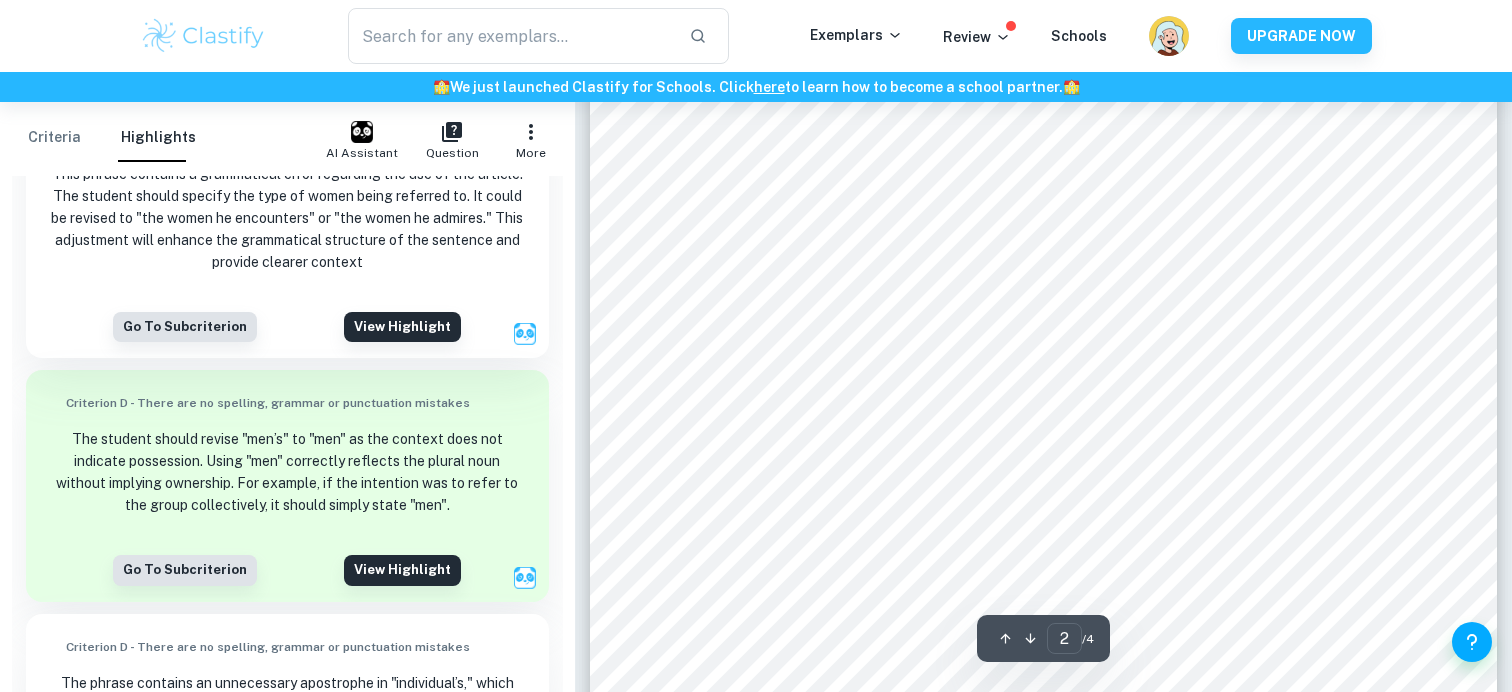 drag, startPoint x: 728, startPoint y: 213, endPoint x: 760, endPoint y: 286, distance: 79.70571 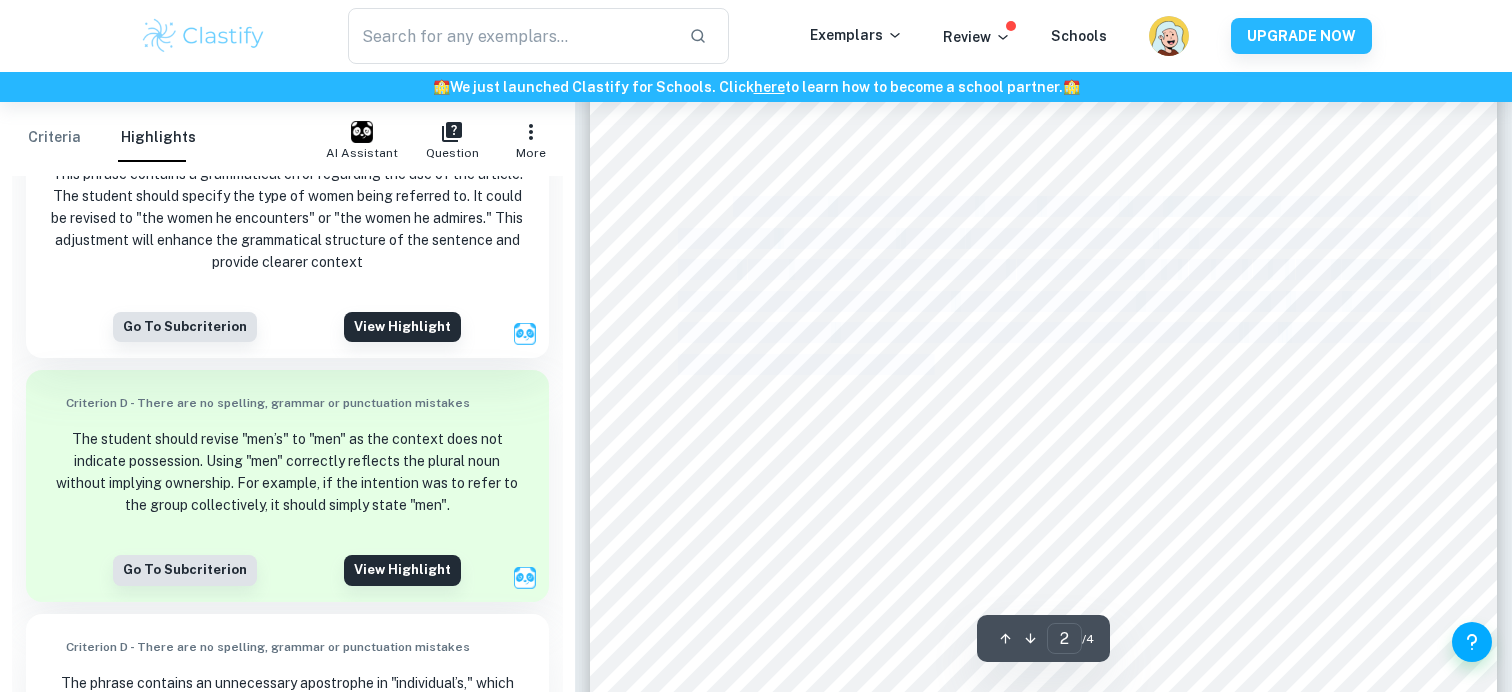 drag, startPoint x: 736, startPoint y: 203, endPoint x: 893, endPoint y: 358, distance: 220.62184 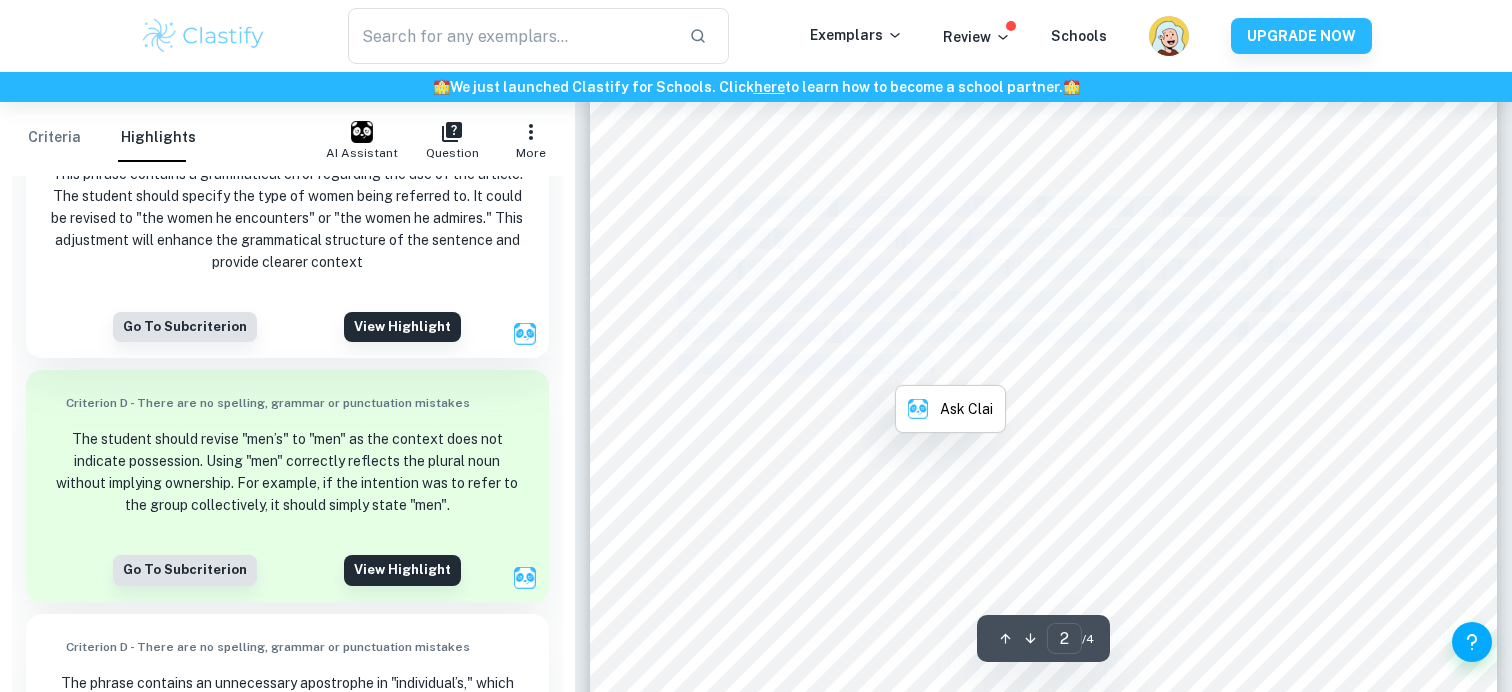click on "the epigraph “A penny for the old guy”" at bounding box center [865, 365] 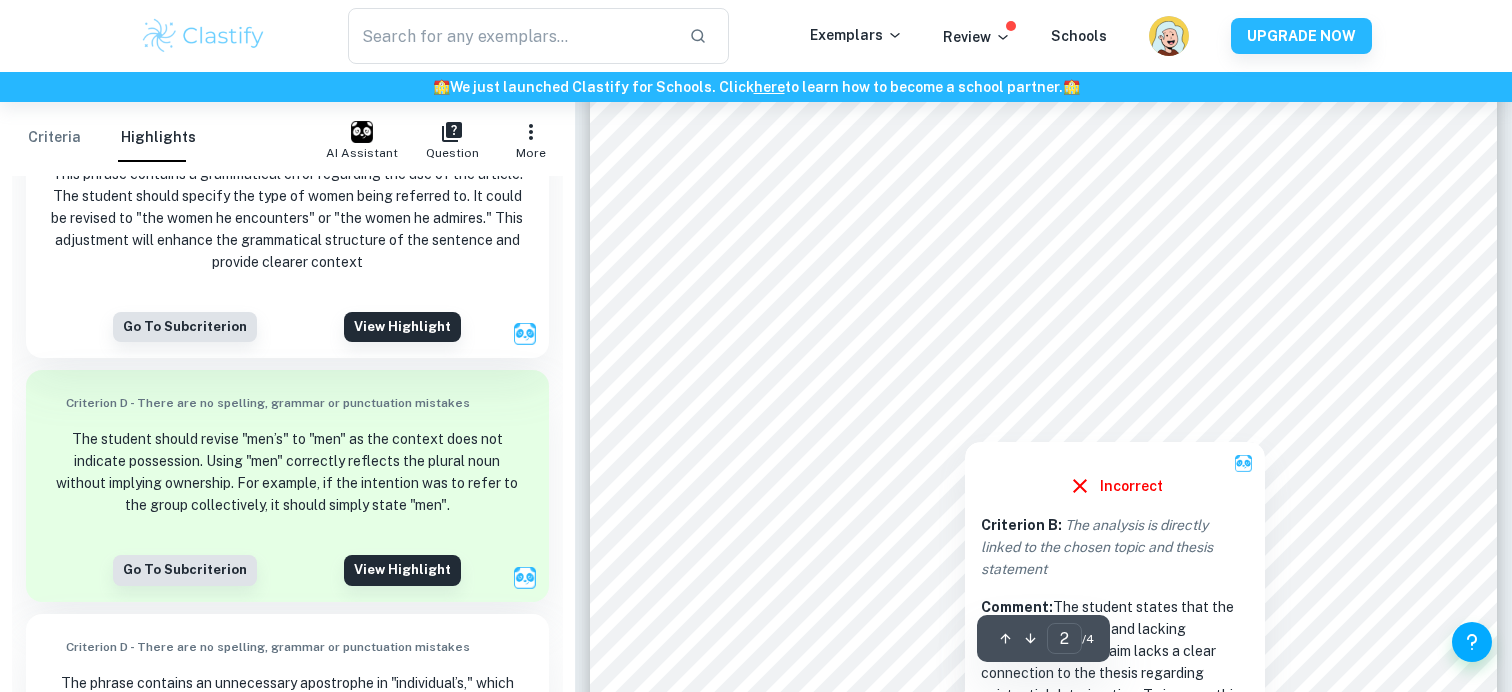 scroll, scrollTop: 1997, scrollLeft: 0, axis: vertical 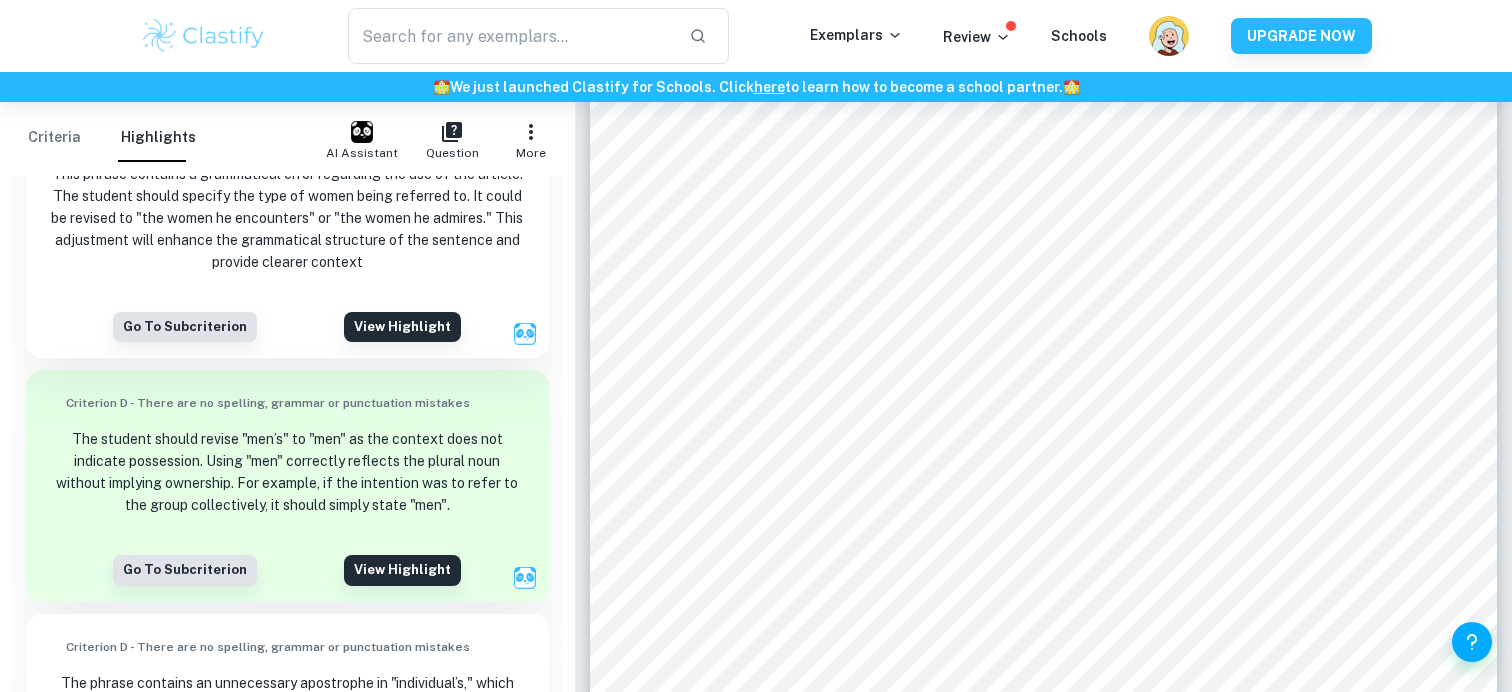 click at bounding box center (203, 36) 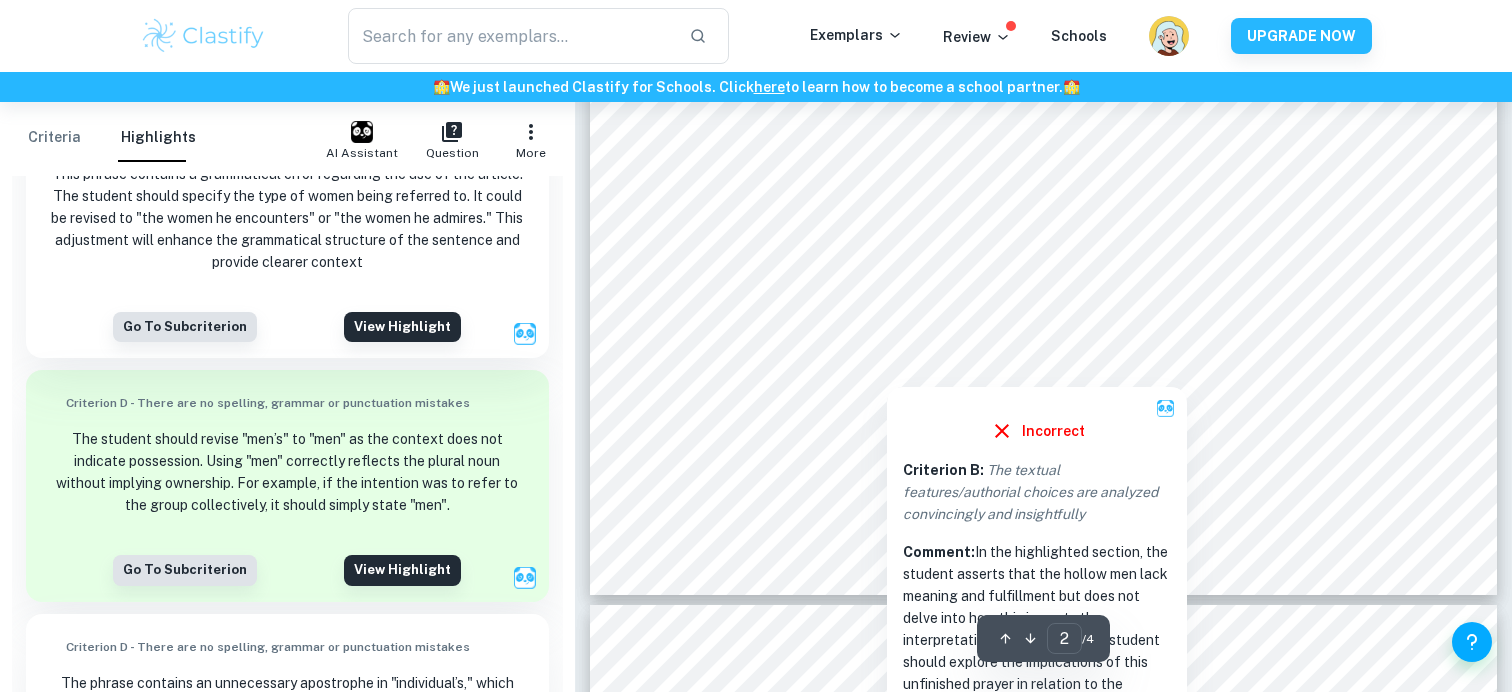 scroll, scrollTop: 2153, scrollLeft: 0, axis: vertical 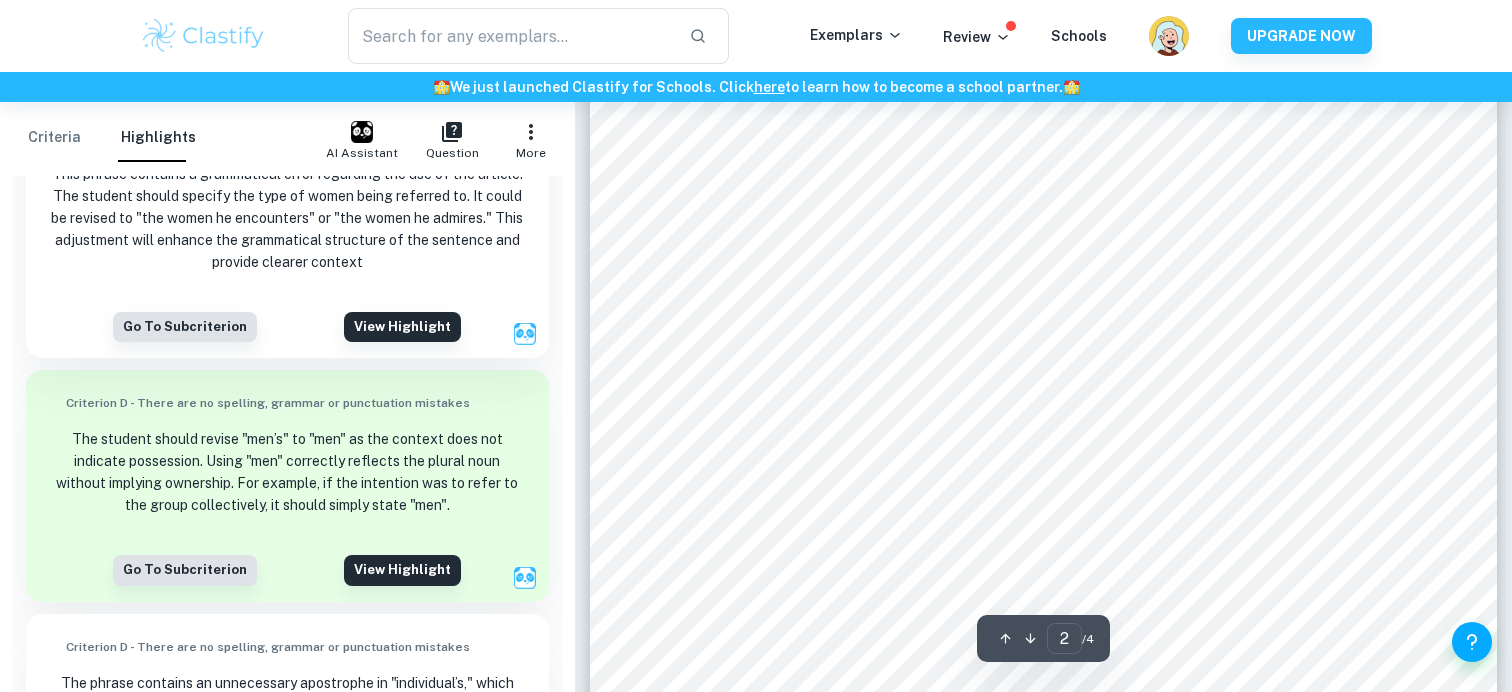 type on "1" 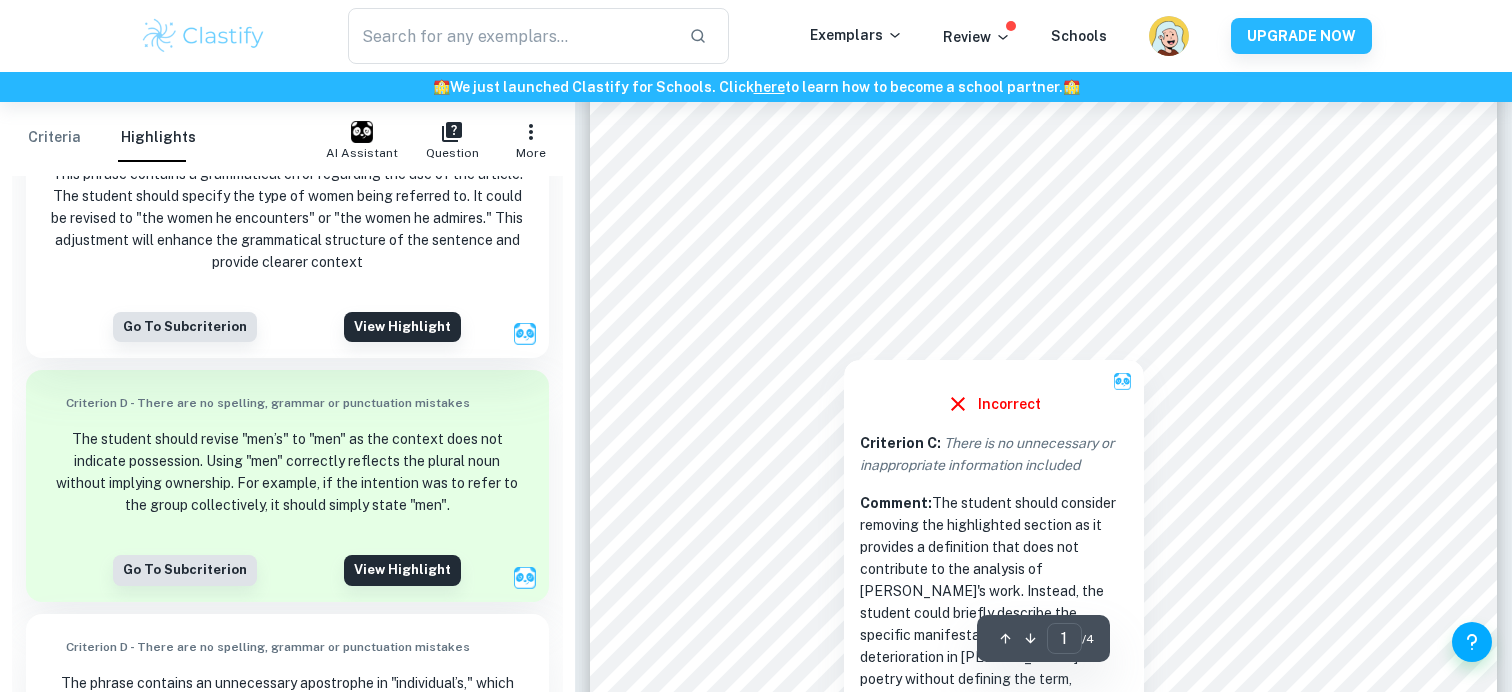 scroll, scrollTop: 154, scrollLeft: 0, axis: vertical 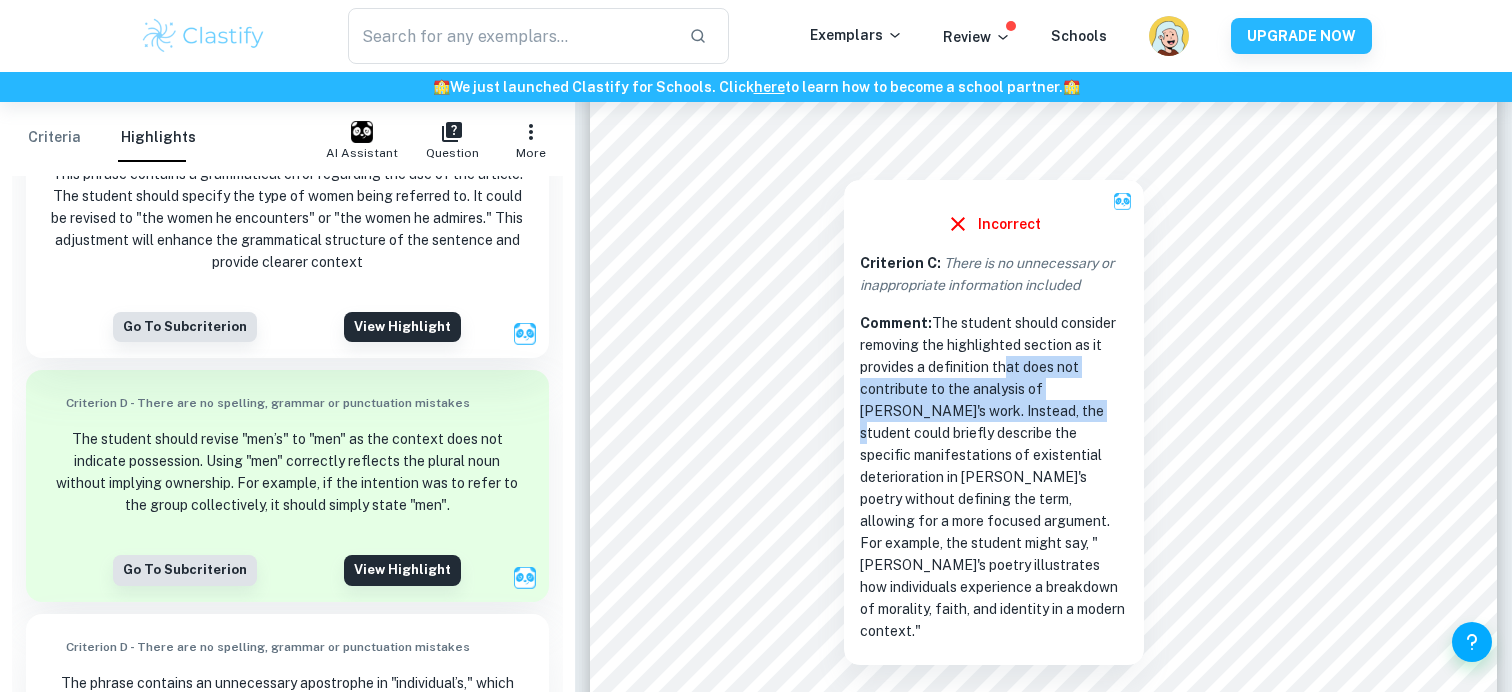 drag, startPoint x: 1000, startPoint y: 369, endPoint x: 993, endPoint y: 419, distance: 50.48762 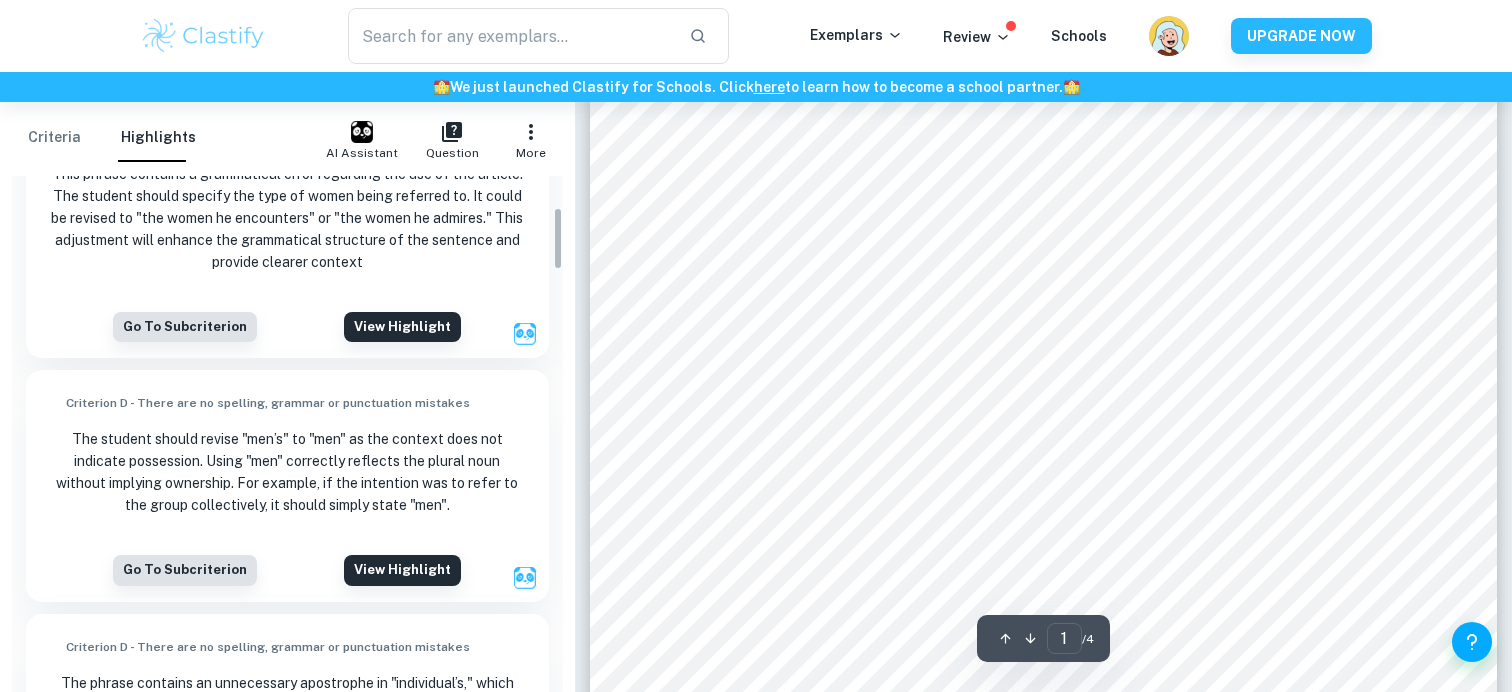 scroll, scrollTop: 261, scrollLeft: 0, axis: vertical 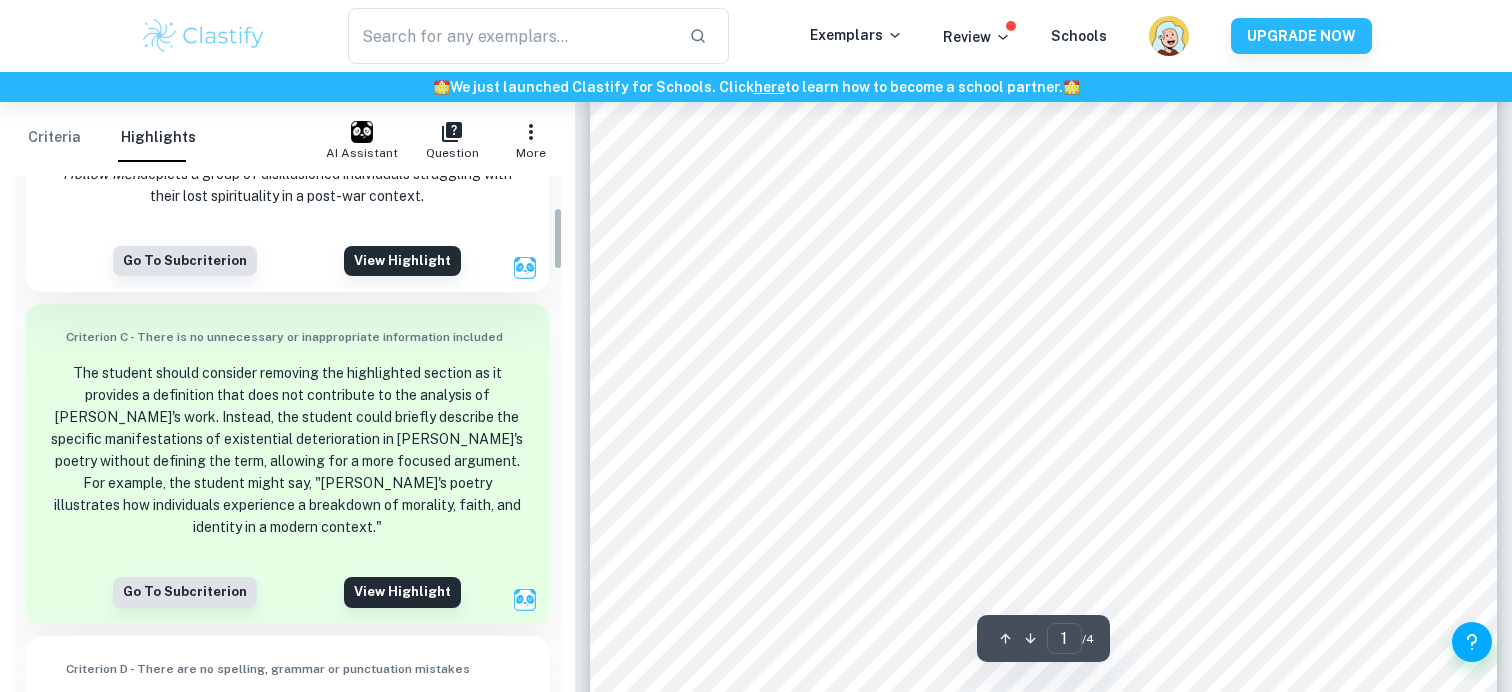 click on "1 How does T.S. Elliot utilise   symbolism   to display   existential deterioration in modern society? Words:   14 96 In his collection of   Modernist Poetry, specifically   The   L ove   S ong   of J. Alfred Prufrock   ( 1915) and   The Hollow Men   (1925) ,   T.S. Eliot   utilises   symbolism   as a vessel   to   explore   the   existential deterioration of   the individual.   Existential deterioration is characterised as   the   breakdown   of one’s morality ,   faith   and   metaphysical sense of self.   Throug h   symbols of   uncertainty   and universal order ,   The Love Song of J. Alfred Prufrock   depict s   the degradation of the human   psyche in the face of modernity, alienated from society   and paralys ed by   self - deprecation .   Eliot conveys a n individual’s state of procrastination ,   ostracised   and void of spiritual   connection .   Motifs of faith and emptiness in   T he   Ho llow M en   portrays   a similar loss of spirituality and   identity, a consequence of the dehumanisation" at bounding box center [1043, 444] 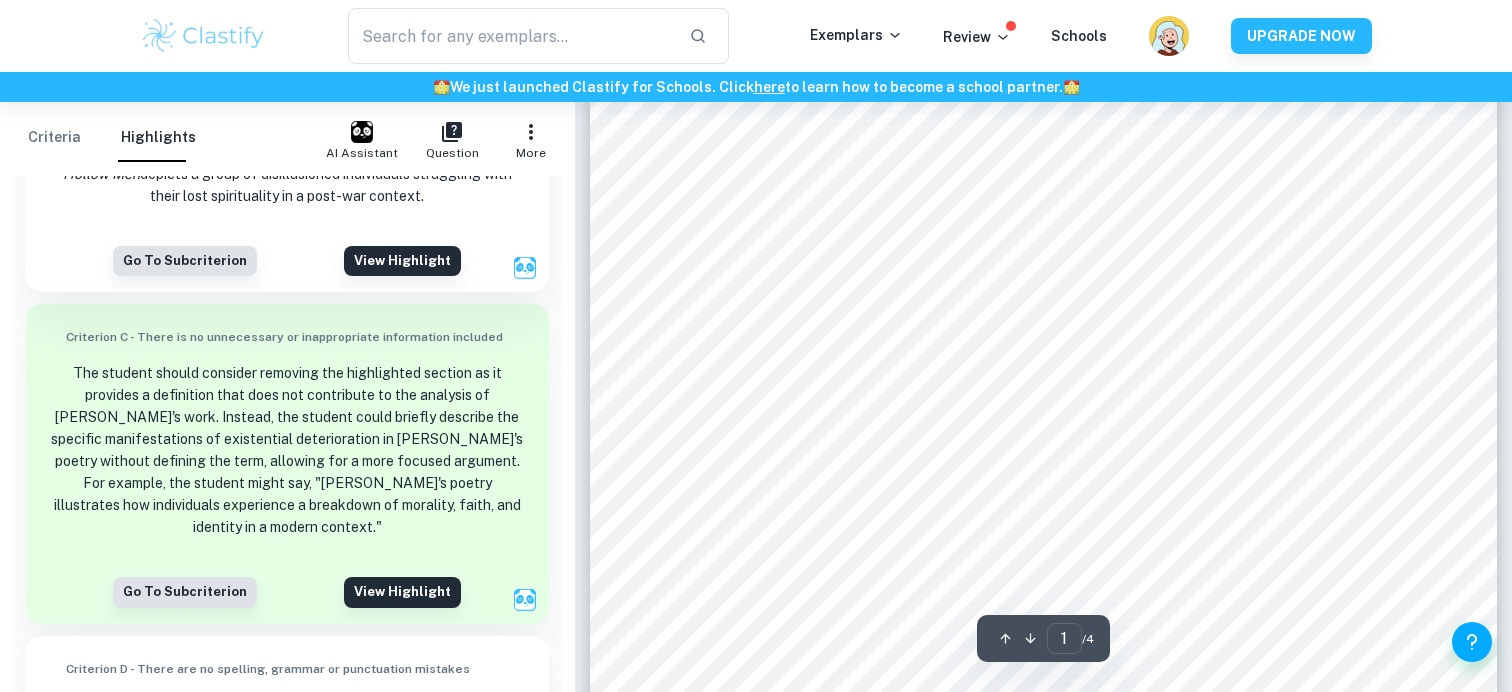 scroll, scrollTop: 290, scrollLeft: 0, axis: vertical 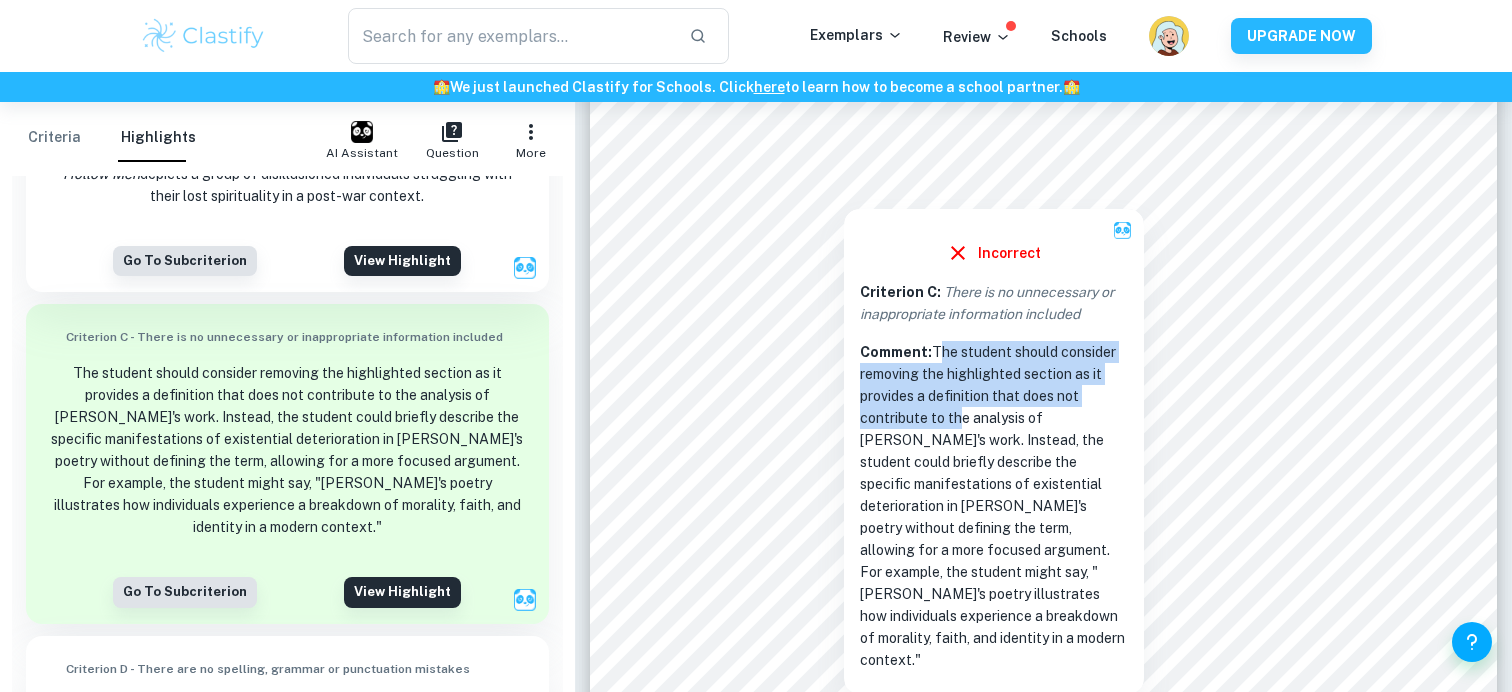 drag, startPoint x: 935, startPoint y: 349, endPoint x: 951, endPoint y: 425, distance: 77.665955 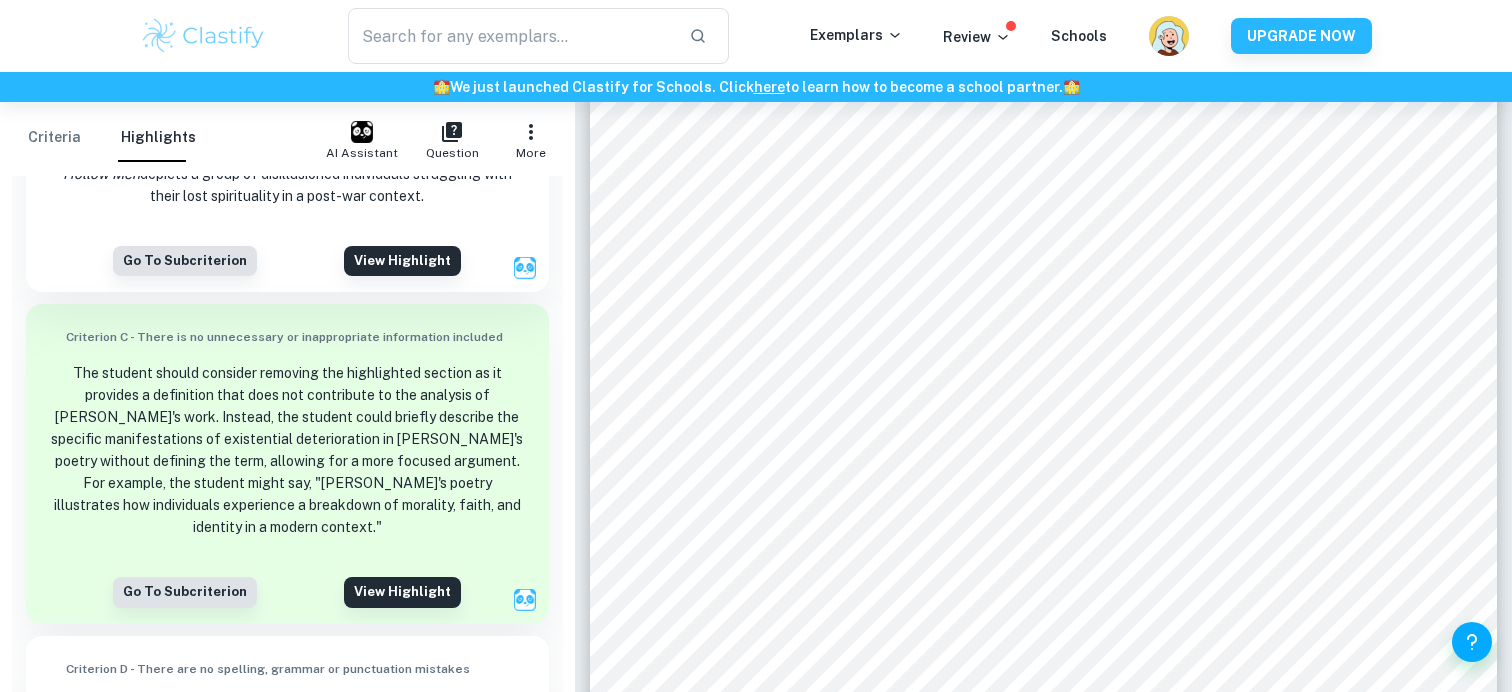 click on "catalysts of existential decay" at bounding box center (1047, 415) 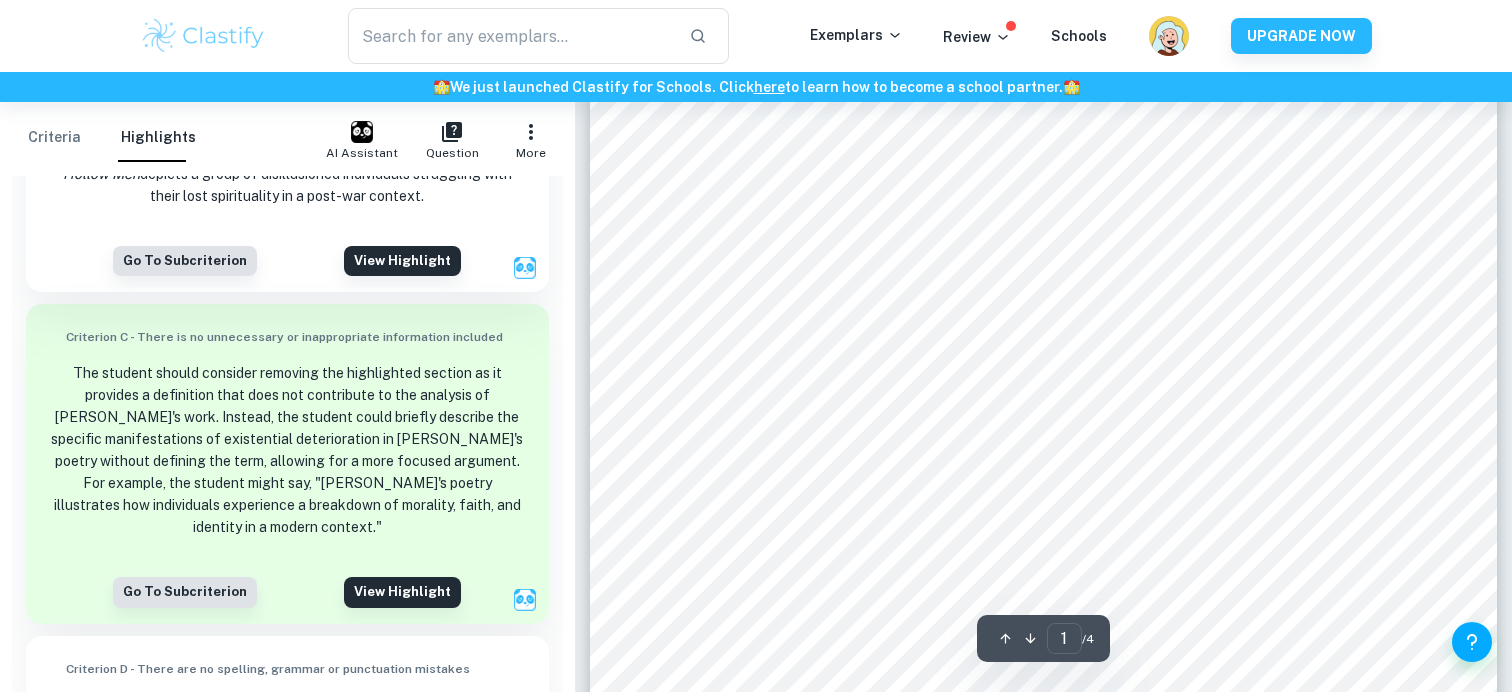 scroll, scrollTop: 234, scrollLeft: 0, axis: vertical 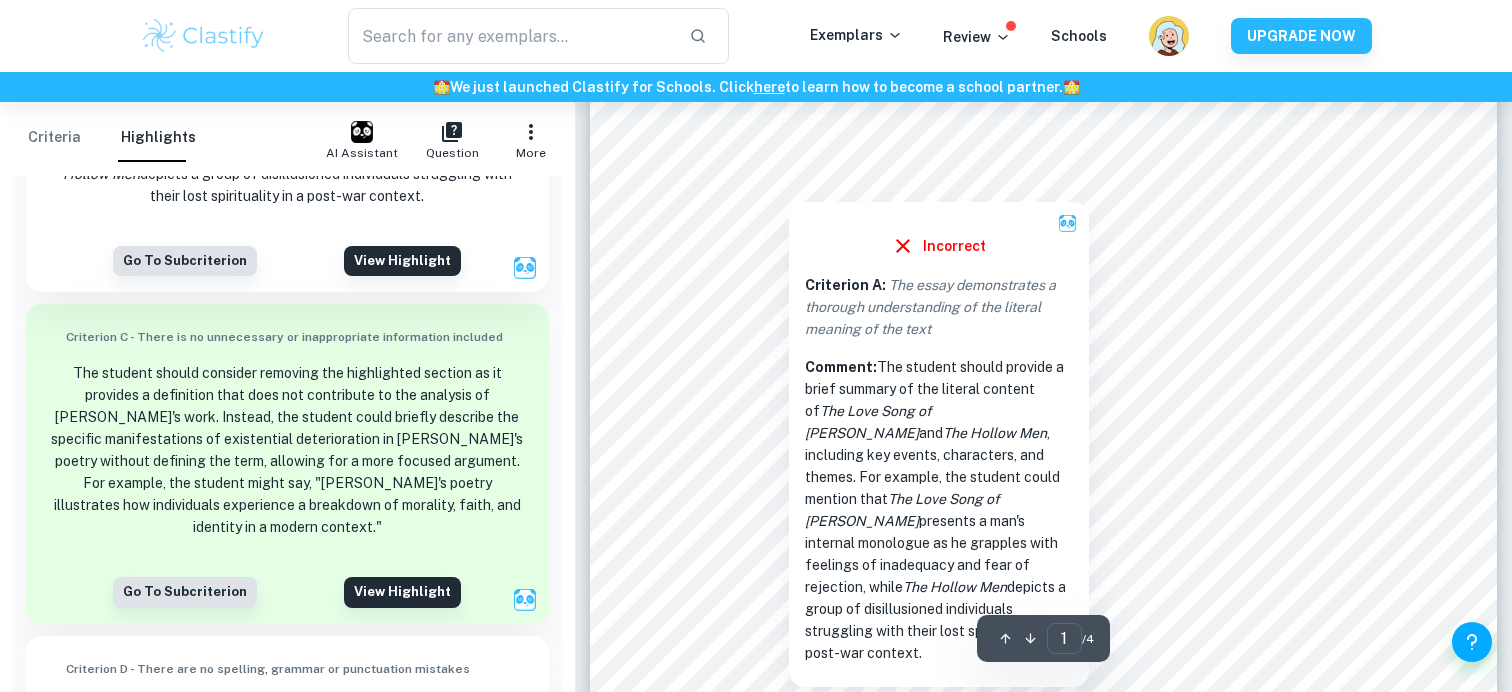 drag, startPoint x: 806, startPoint y: 360, endPoint x: 934, endPoint y: 632, distance: 300.6127 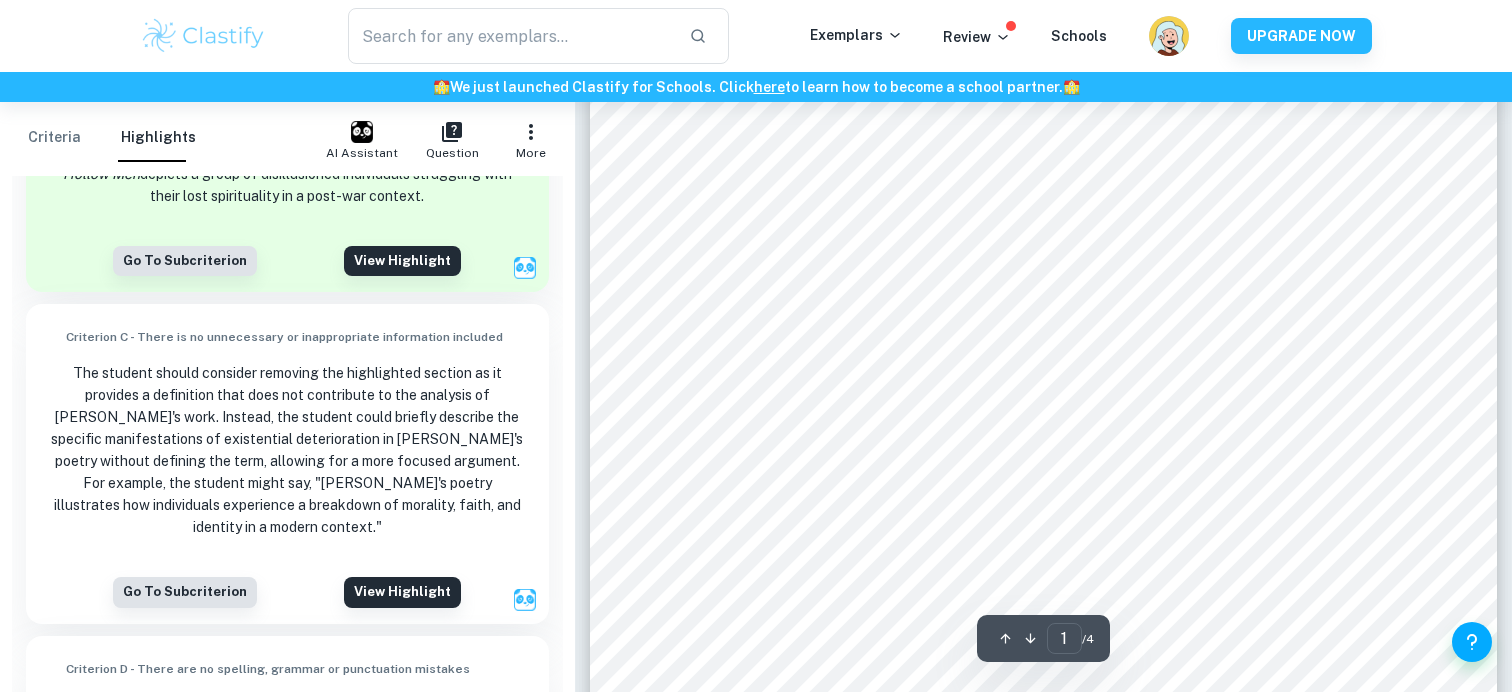 scroll, scrollTop: 0, scrollLeft: 0, axis: both 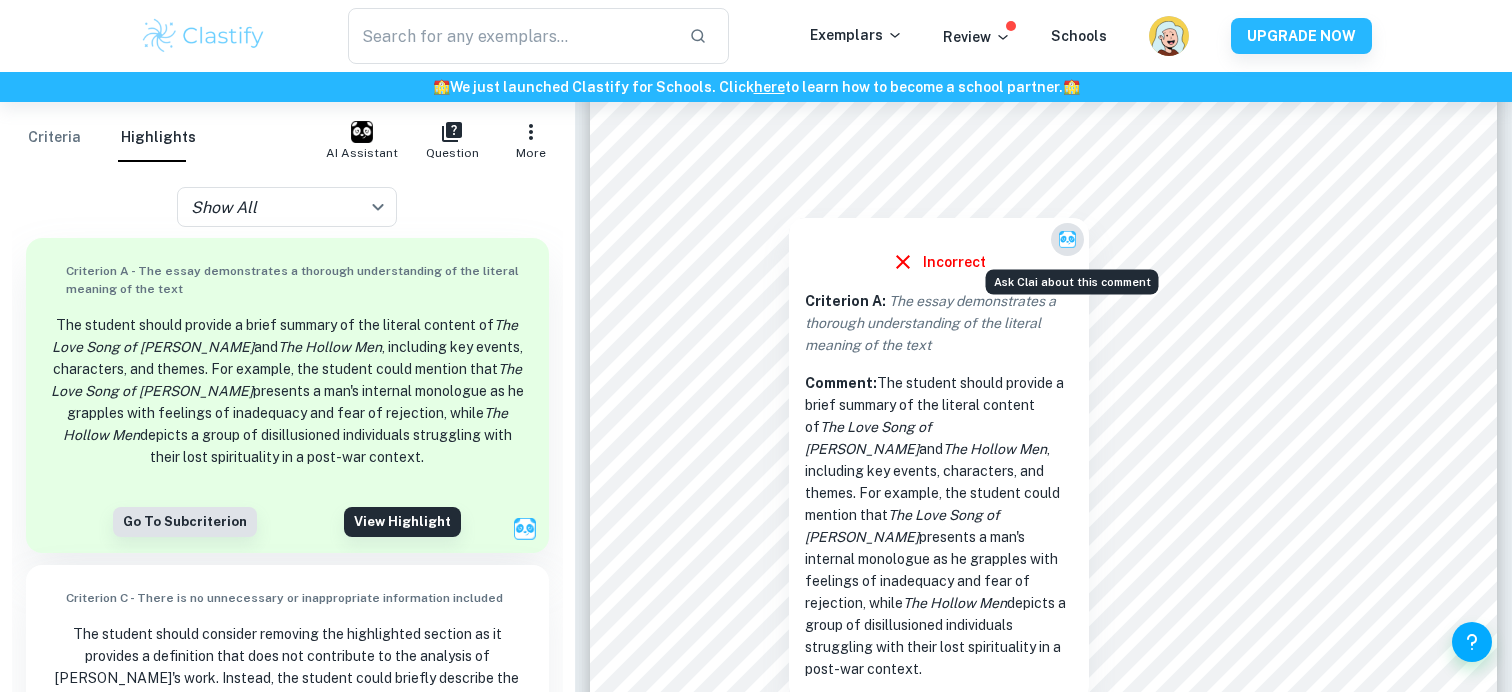 click at bounding box center (1067, 239) 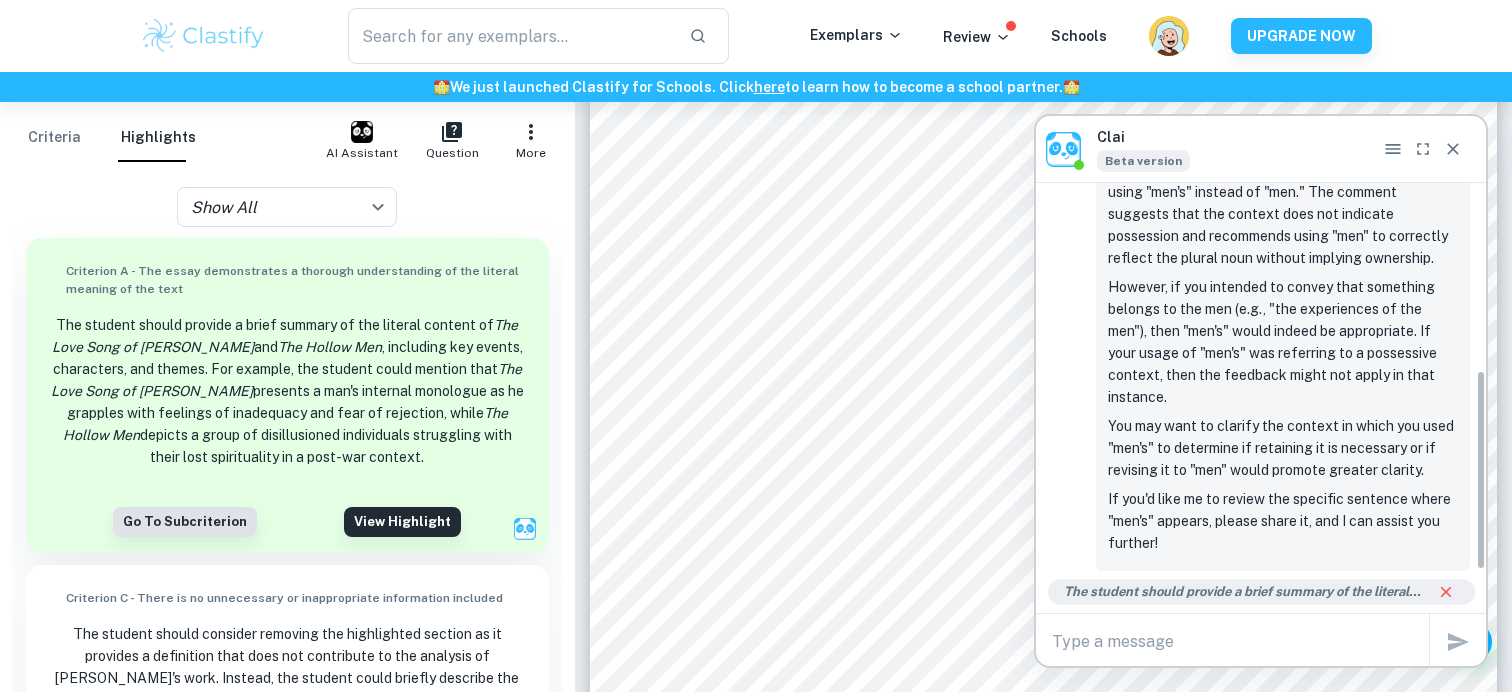 scroll, scrollTop: 363, scrollLeft: 0, axis: vertical 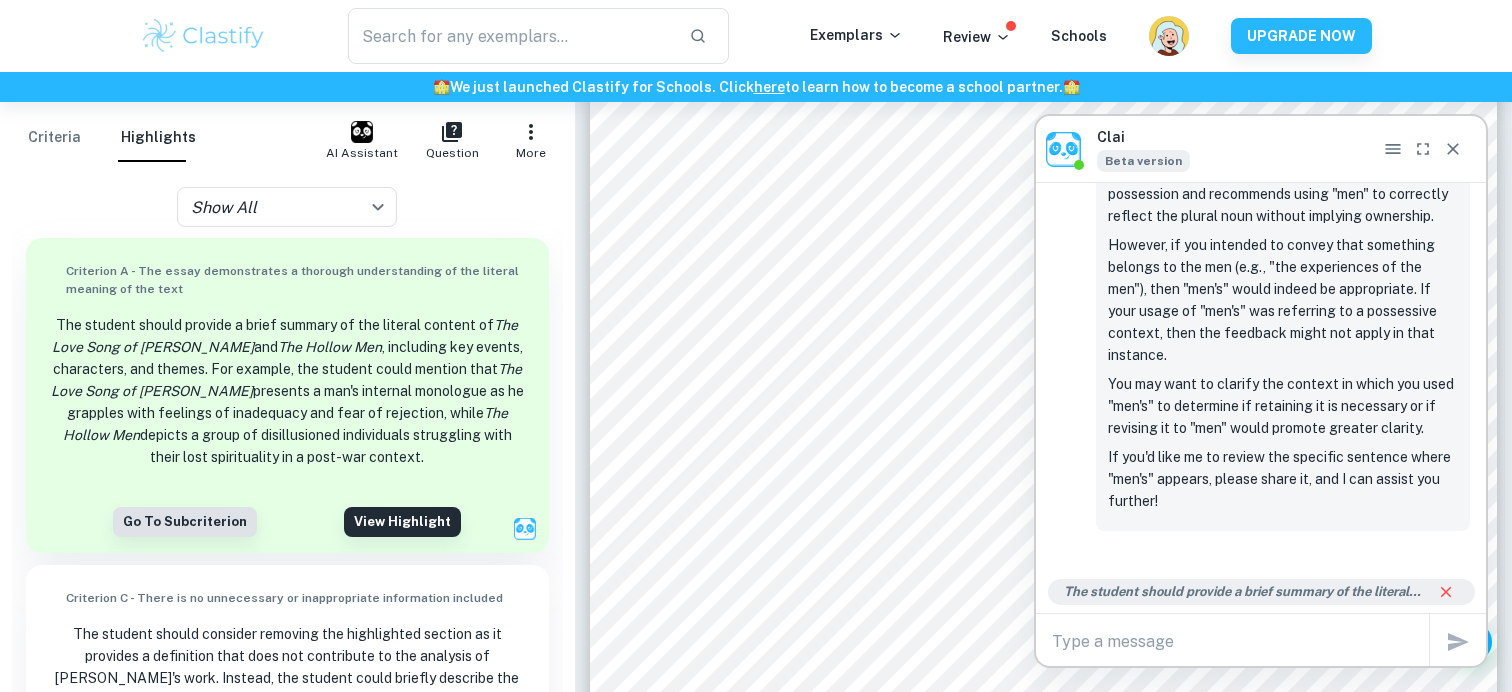 click at bounding box center (1240, 641) 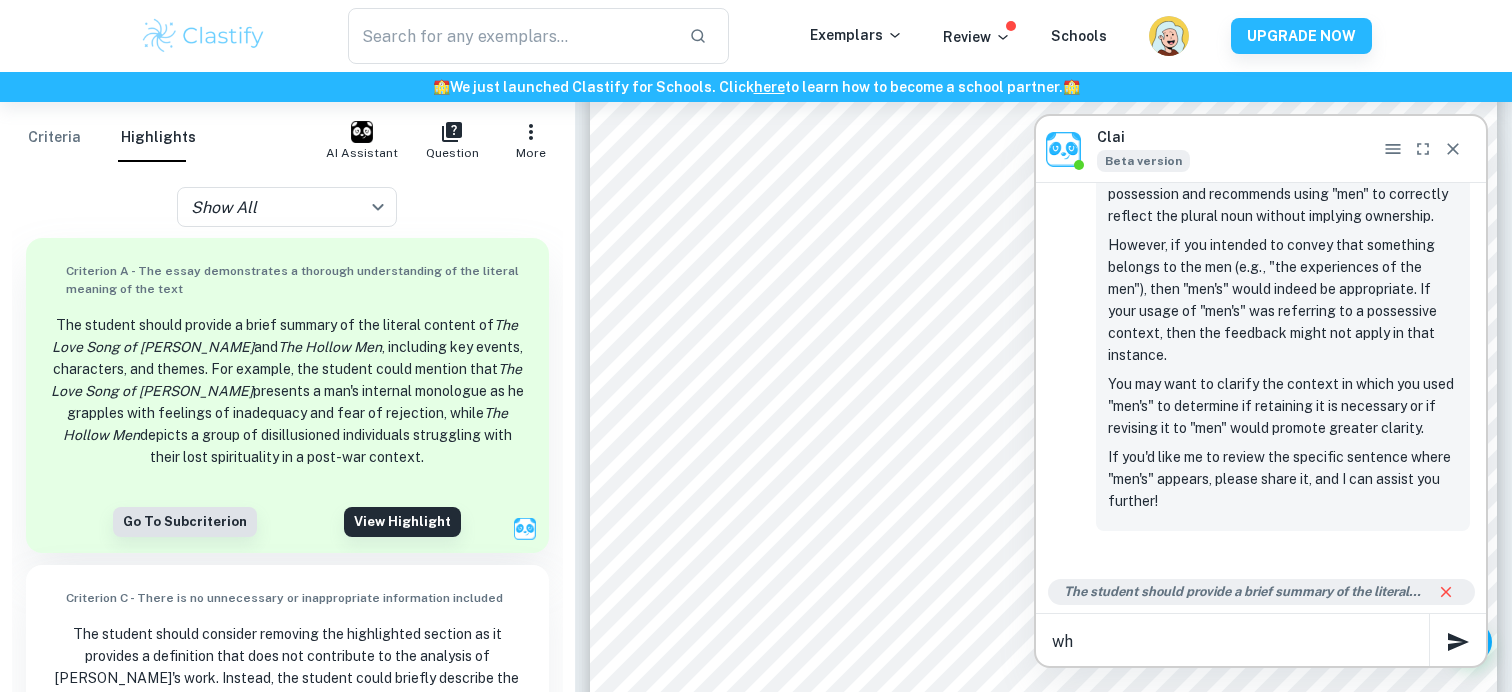type on "wh" 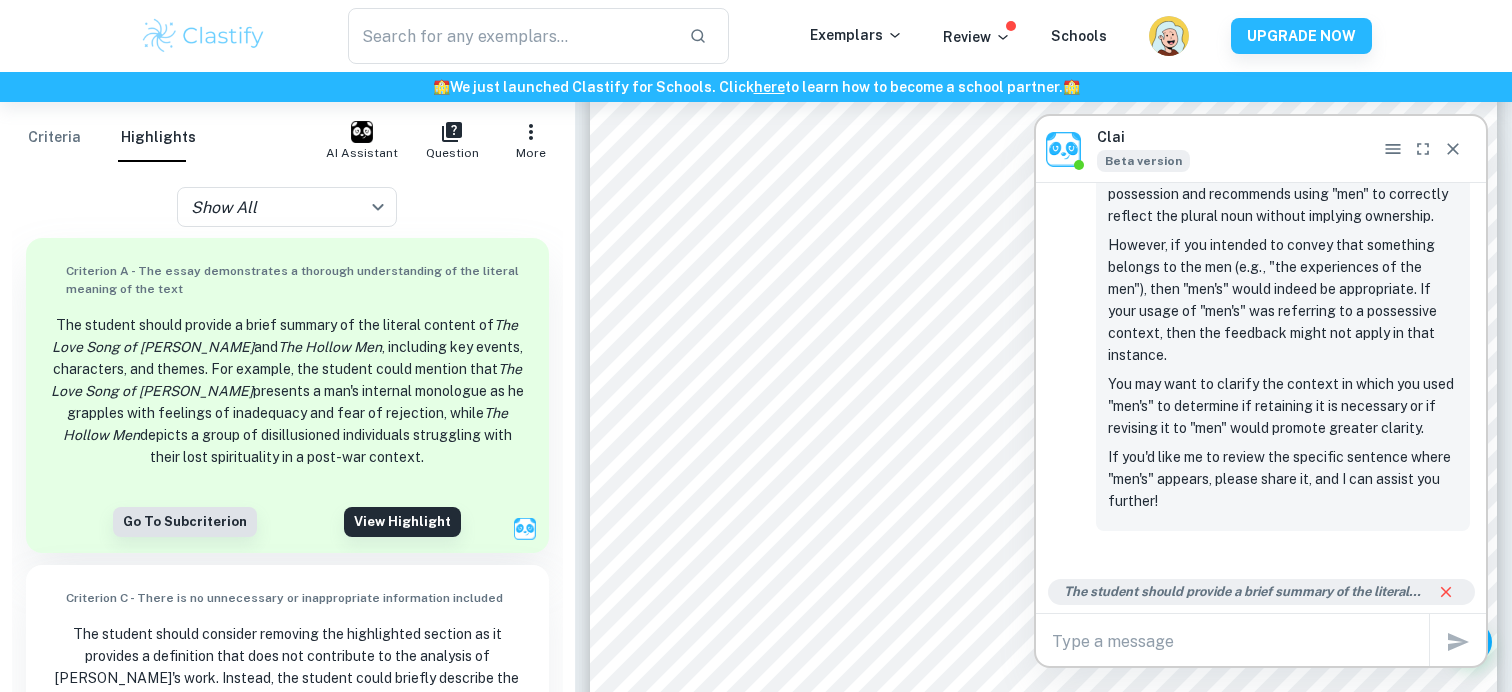 type on "w" 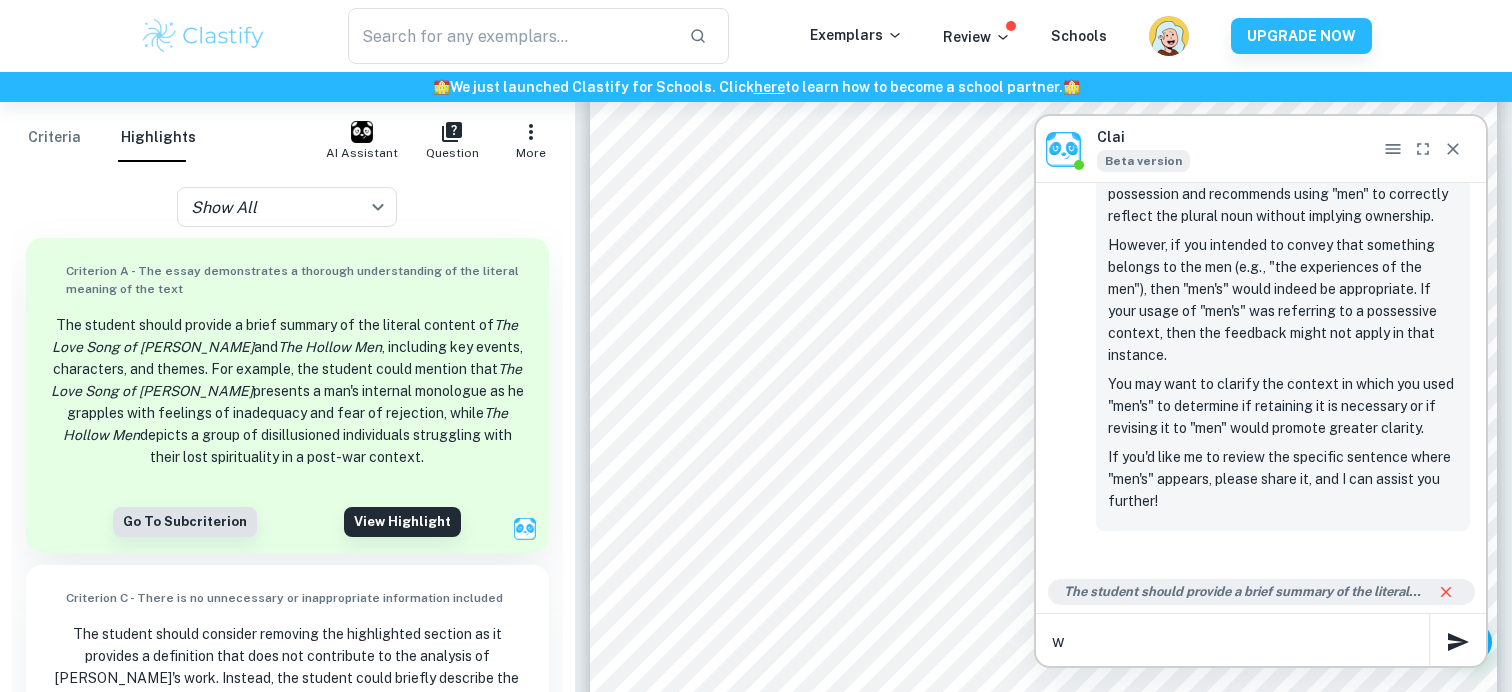 type 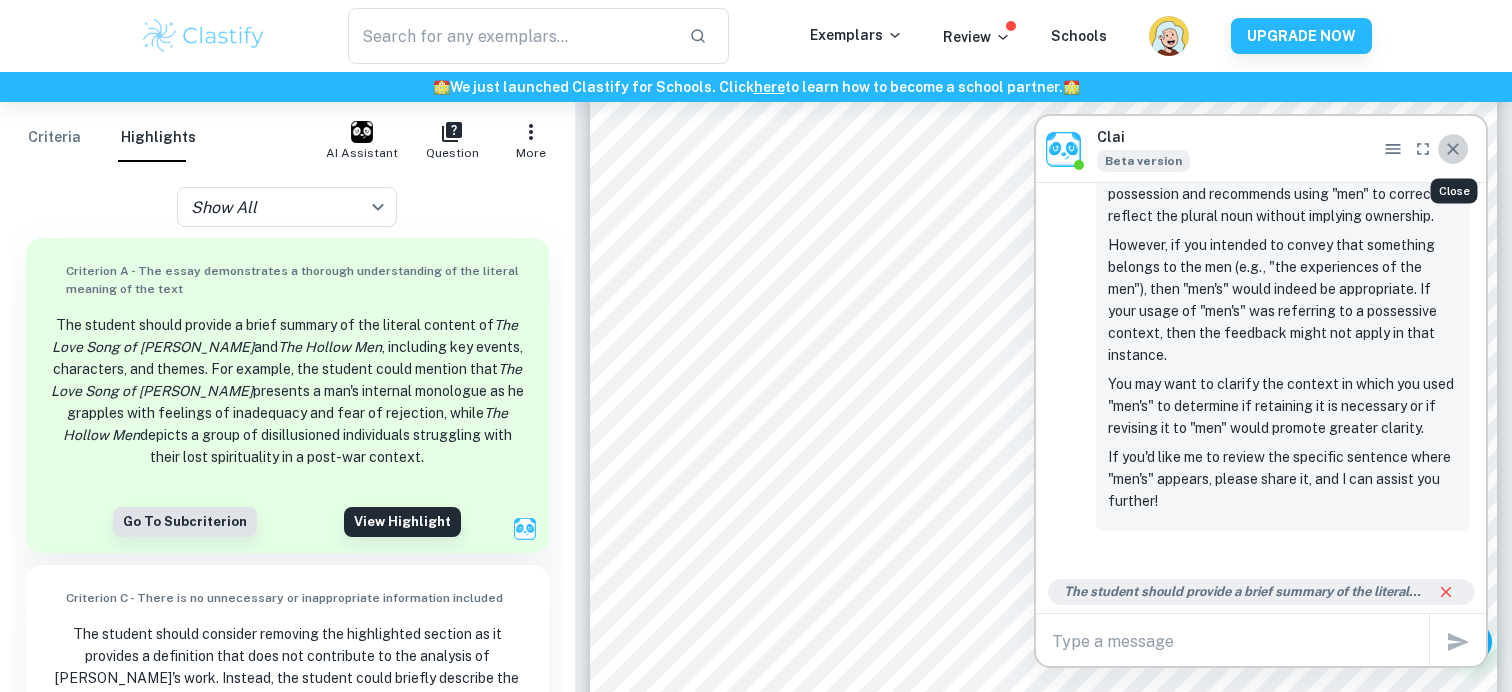 click 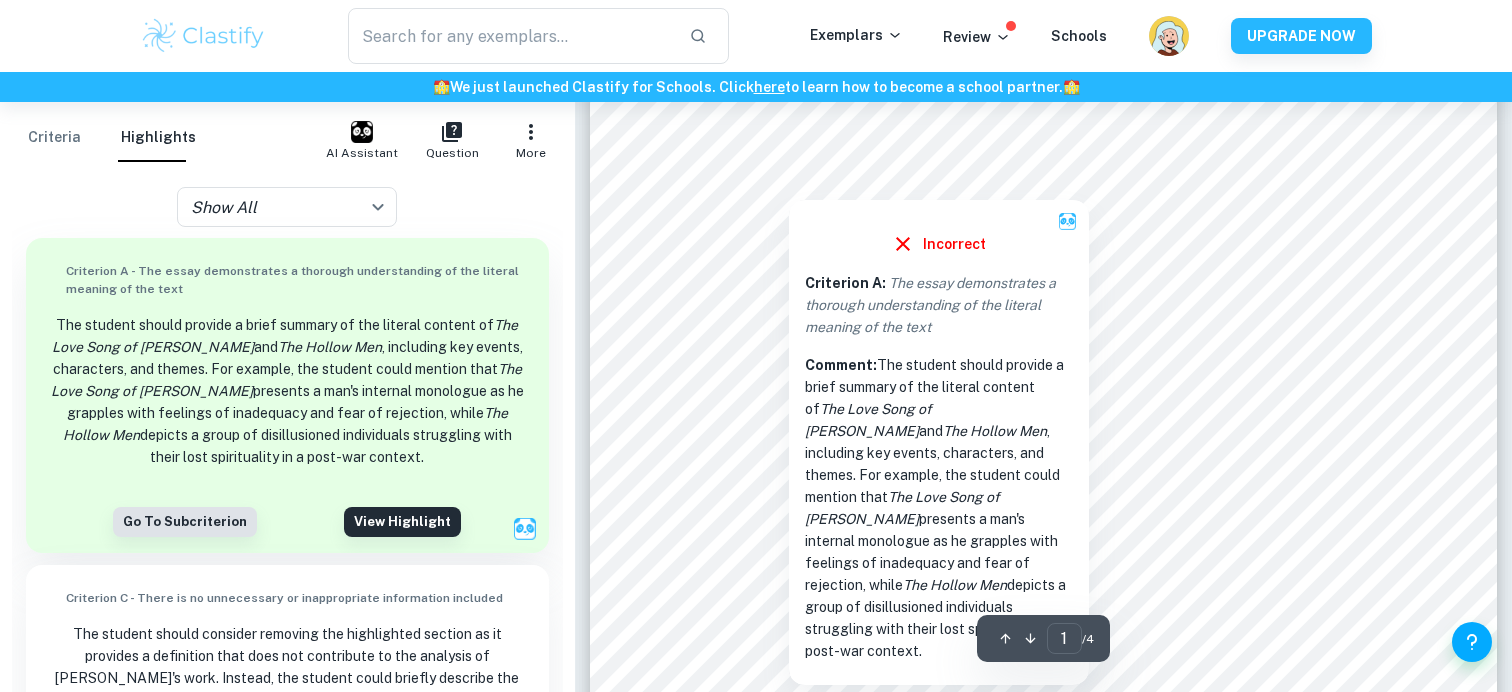 scroll, scrollTop: 239, scrollLeft: 0, axis: vertical 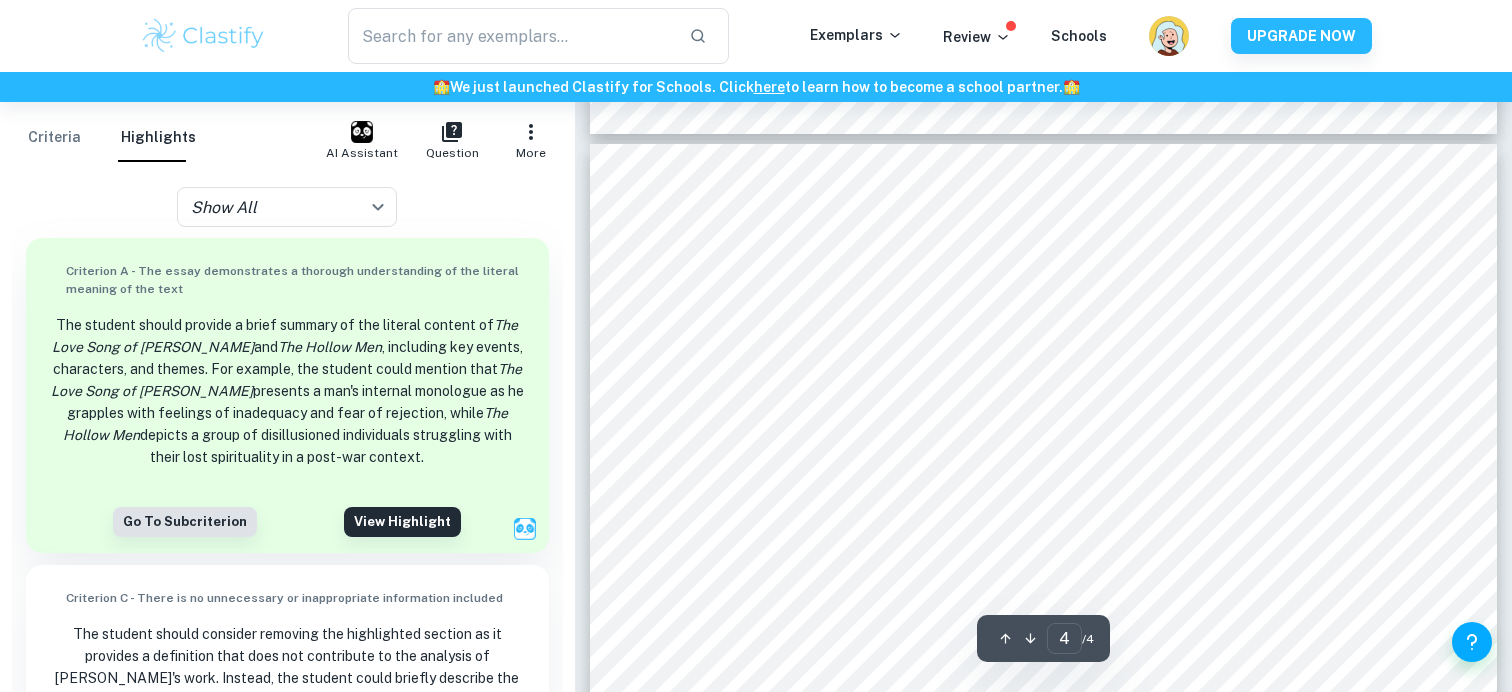type on "3" 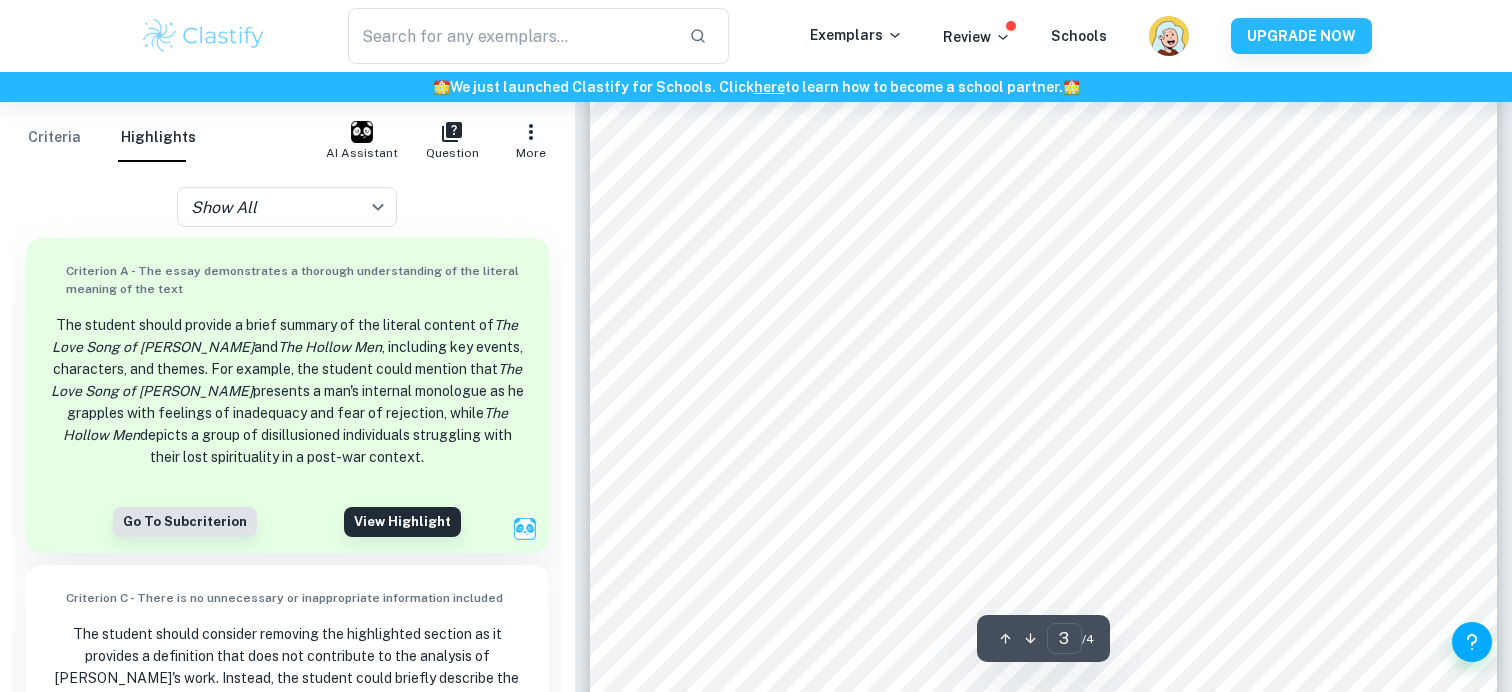 scroll, scrollTop: 3210, scrollLeft: 0, axis: vertical 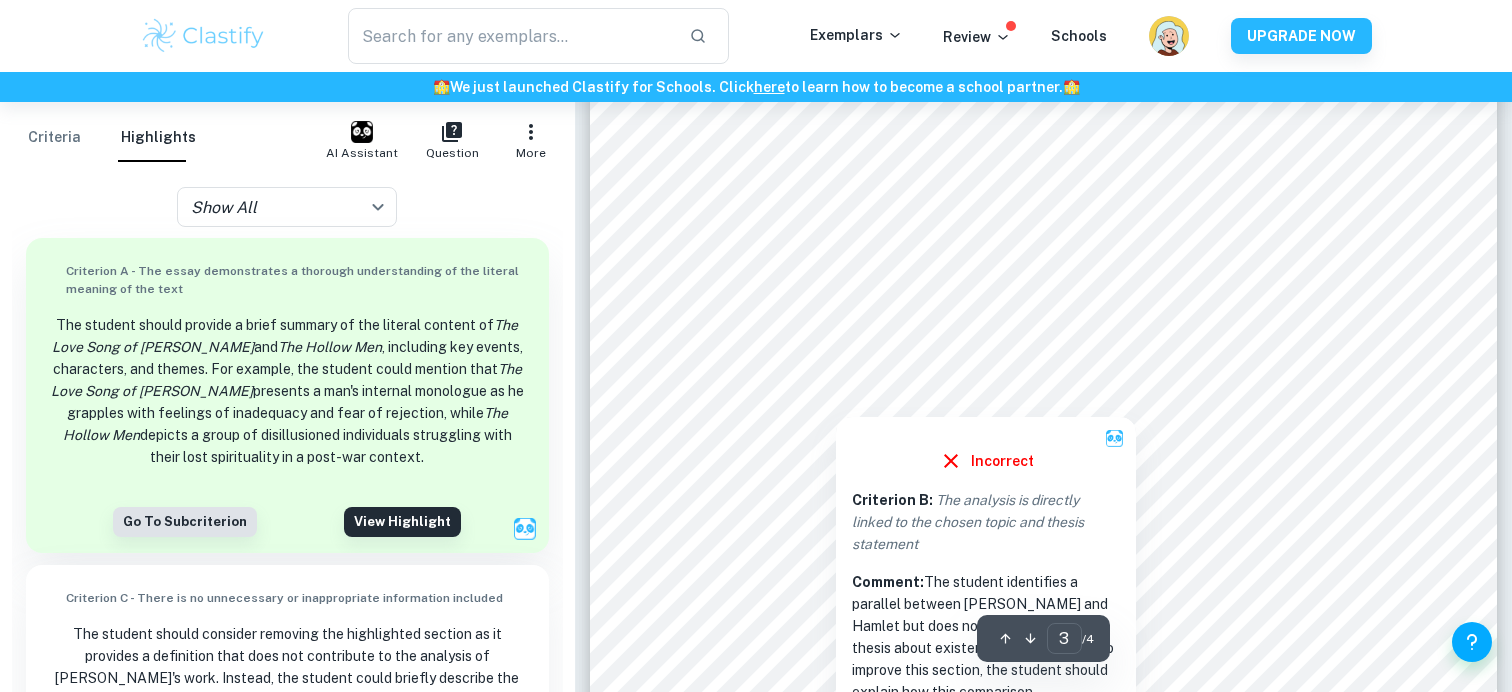 click at bounding box center (1052, 369) 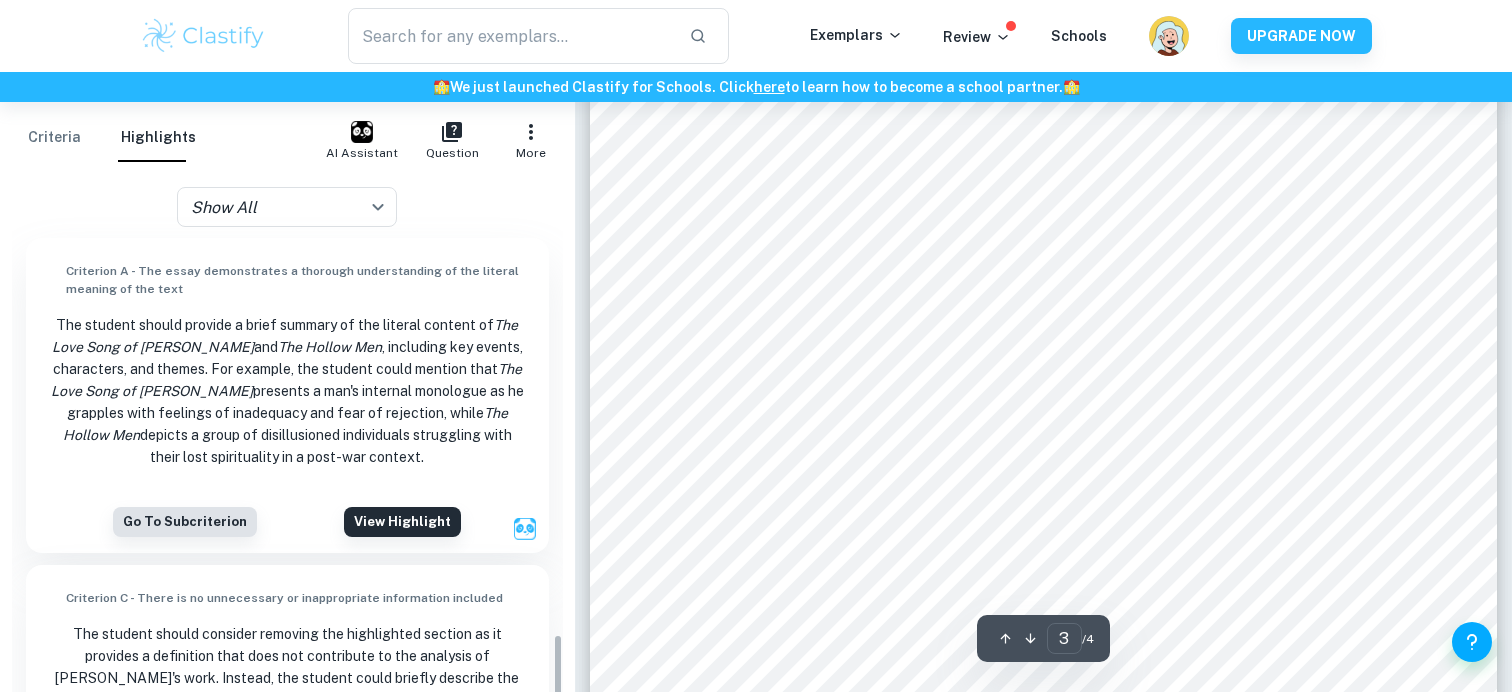 scroll, scrollTop: 3780, scrollLeft: 0, axis: vertical 